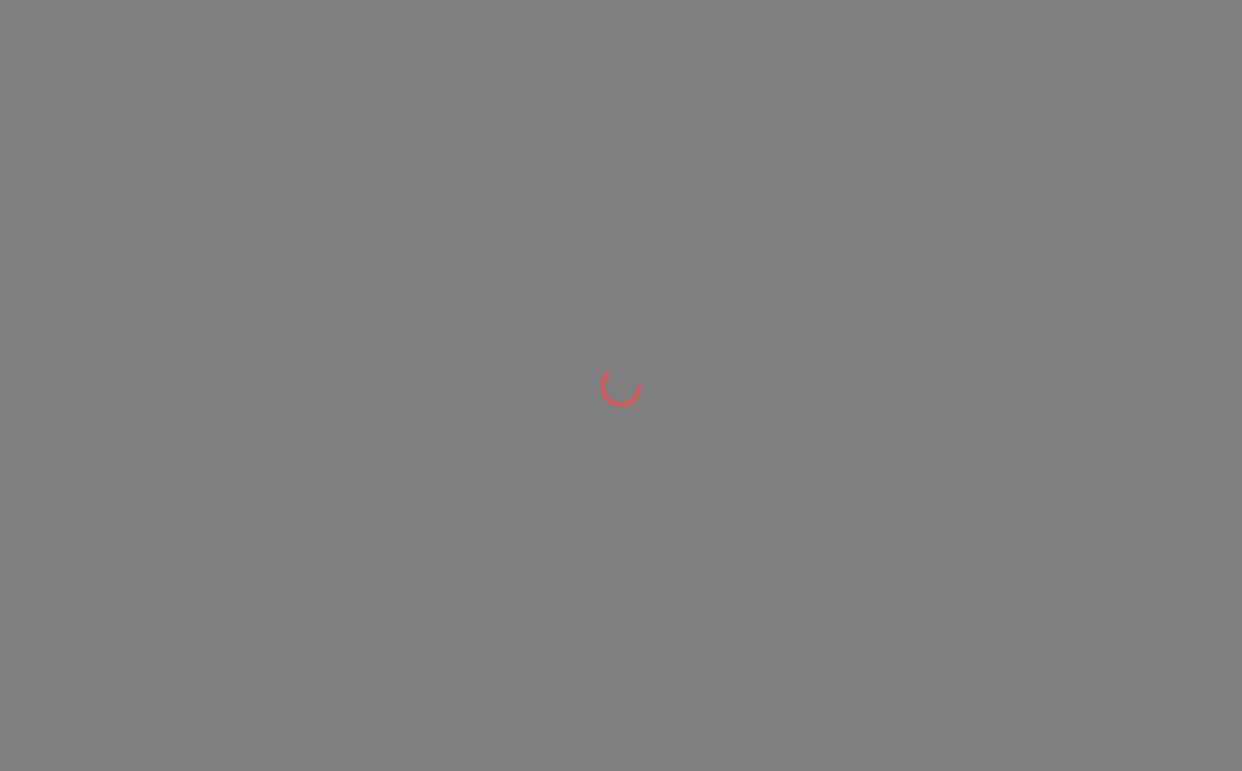 scroll, scrollTop: 0, scrollLeft: 0, axis: both 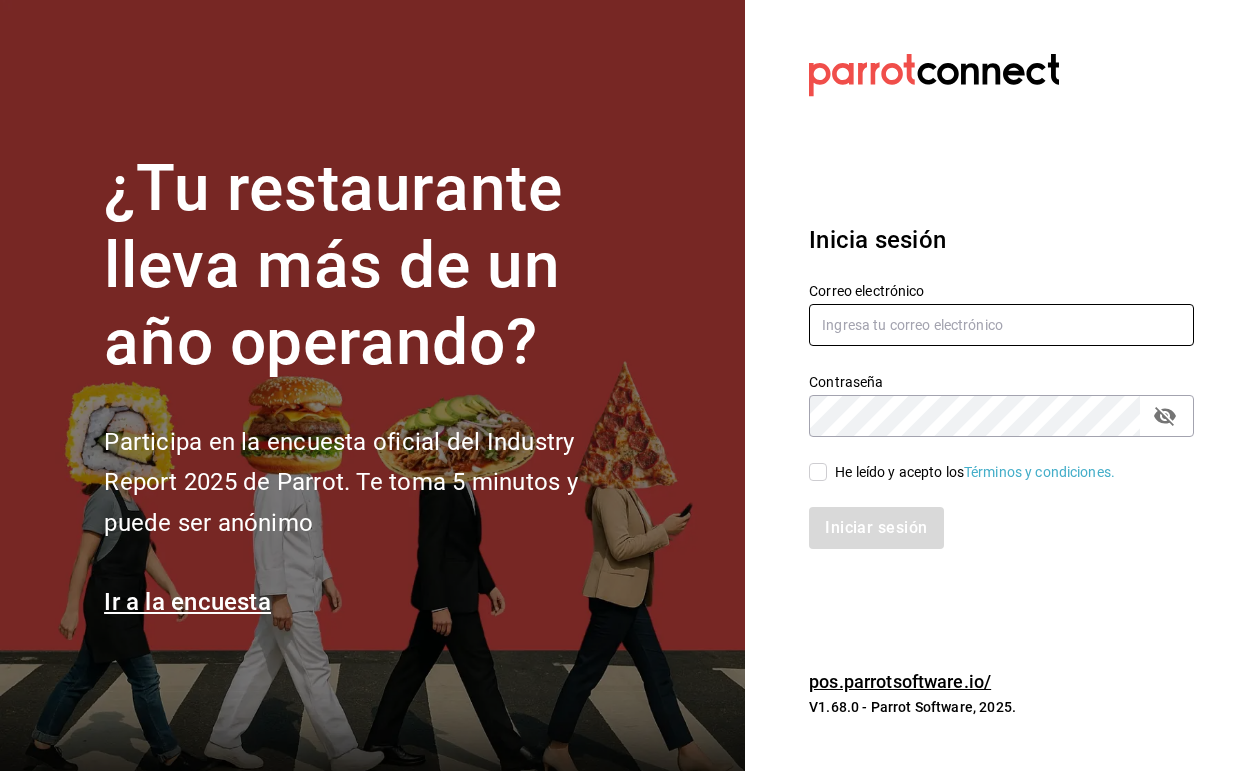 type on "[USERNAME]@[DOMAIN].com" 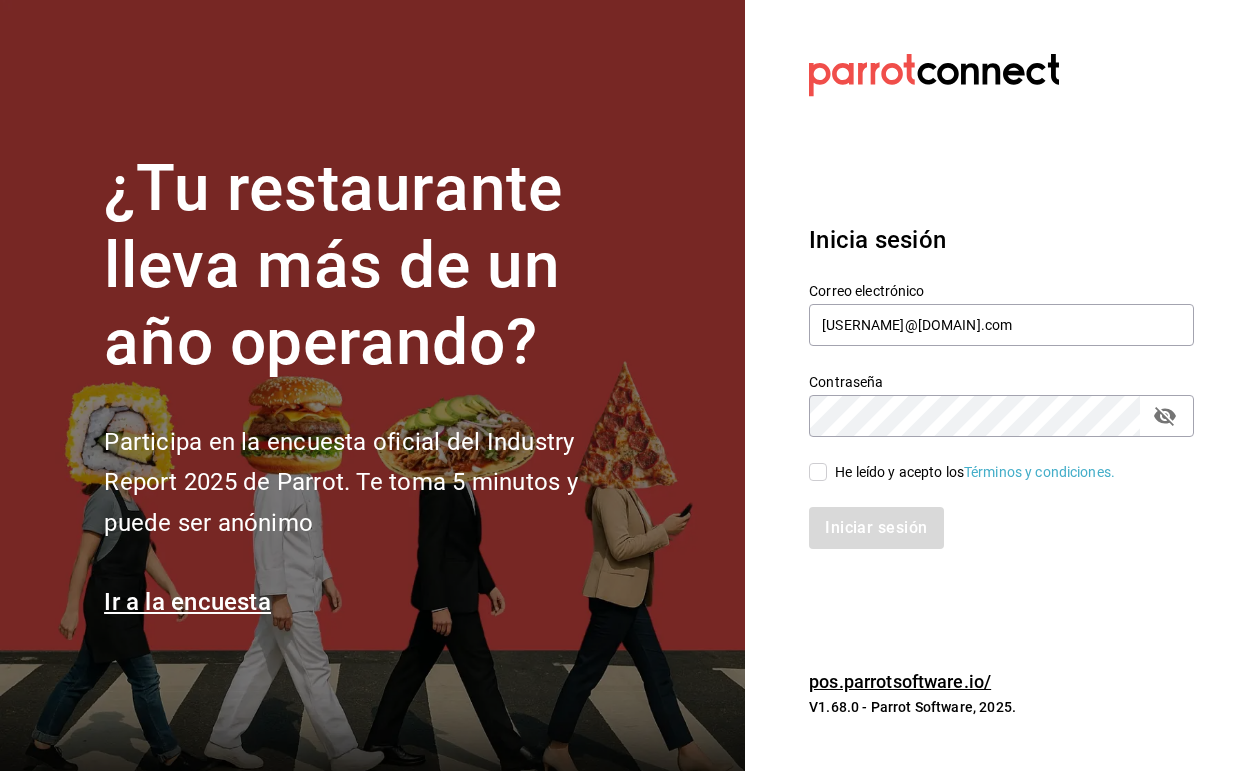 click on "He leído y acepto los  Términos y condiciones." at bounding box center (818, 472) 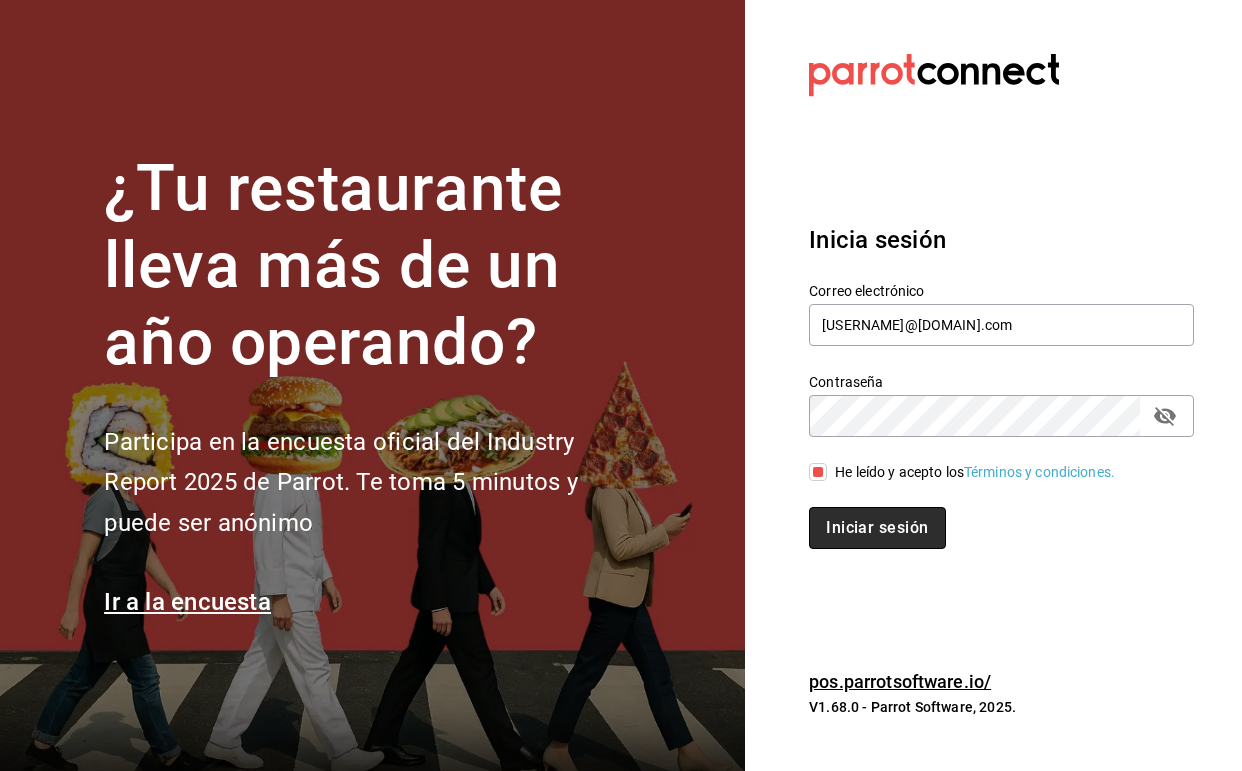 click on "Iniciar sesión" at bounding box center [877, 528] 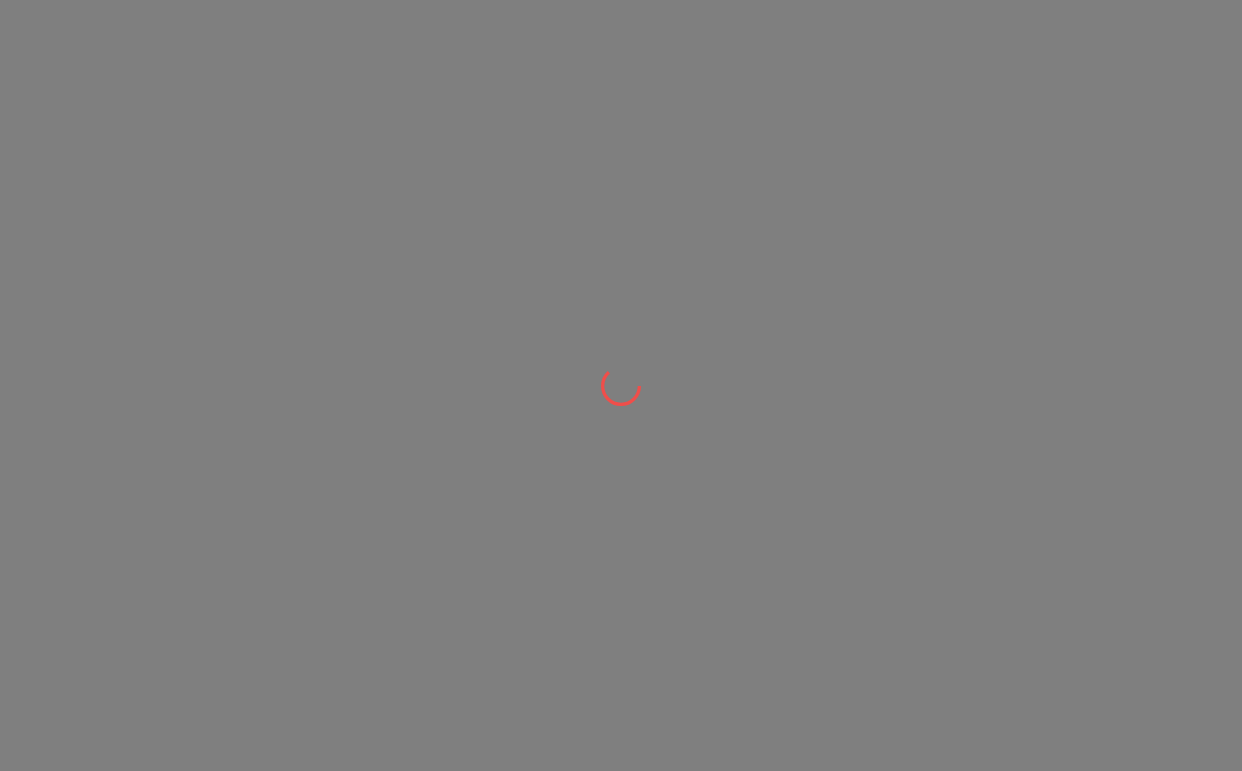 scroll, scrollTop: 0, scrollLeft: 0, axis: both 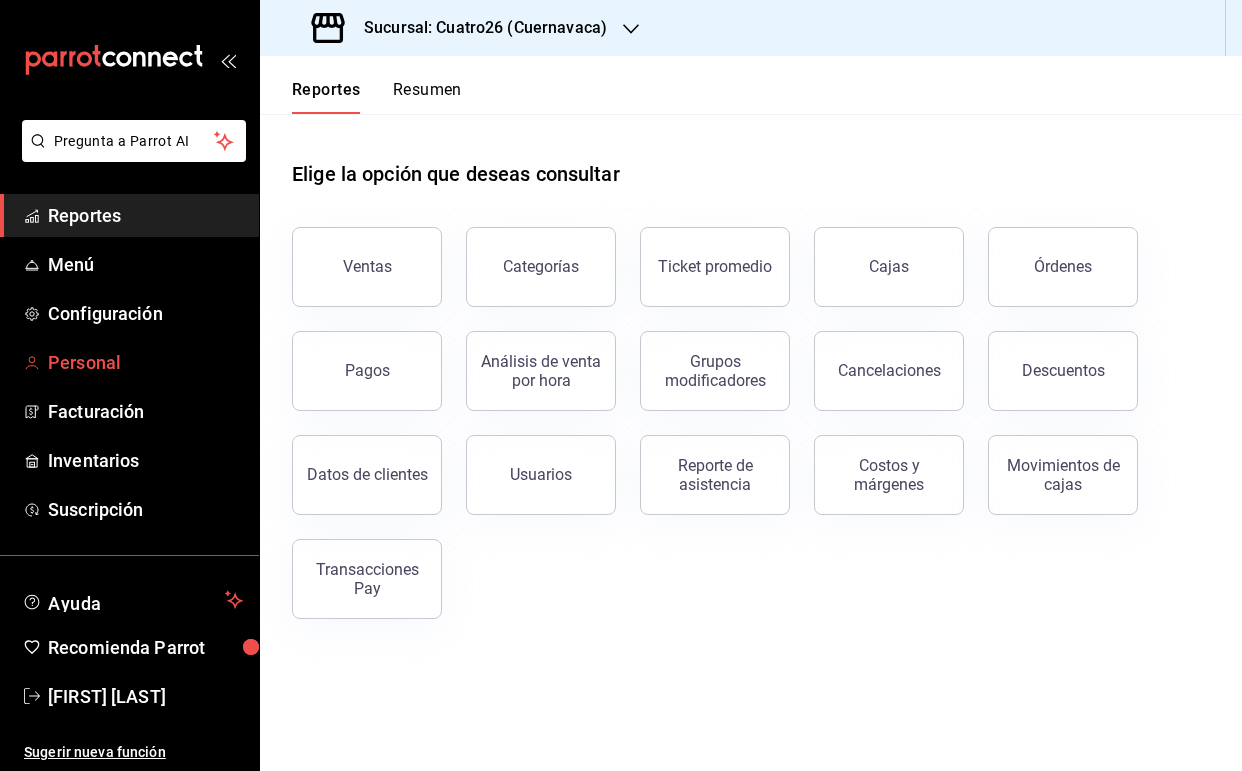 click on "Personal" at bounding box center (145, 362) 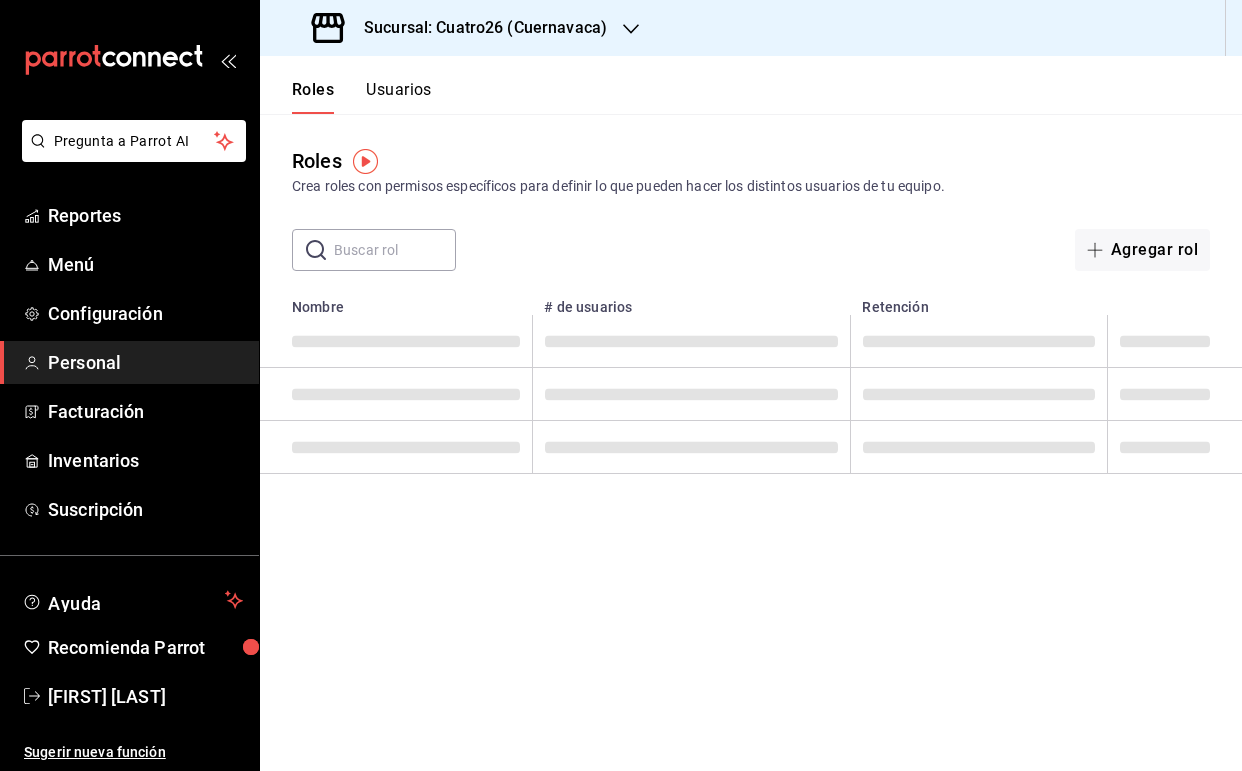 click on "Roles Crea roles con permisos específicos para definir lo que pueden hacer los distintos usuarios de tu equipo. ​ ​ Agregar rol" at bounding box center [751, 192] 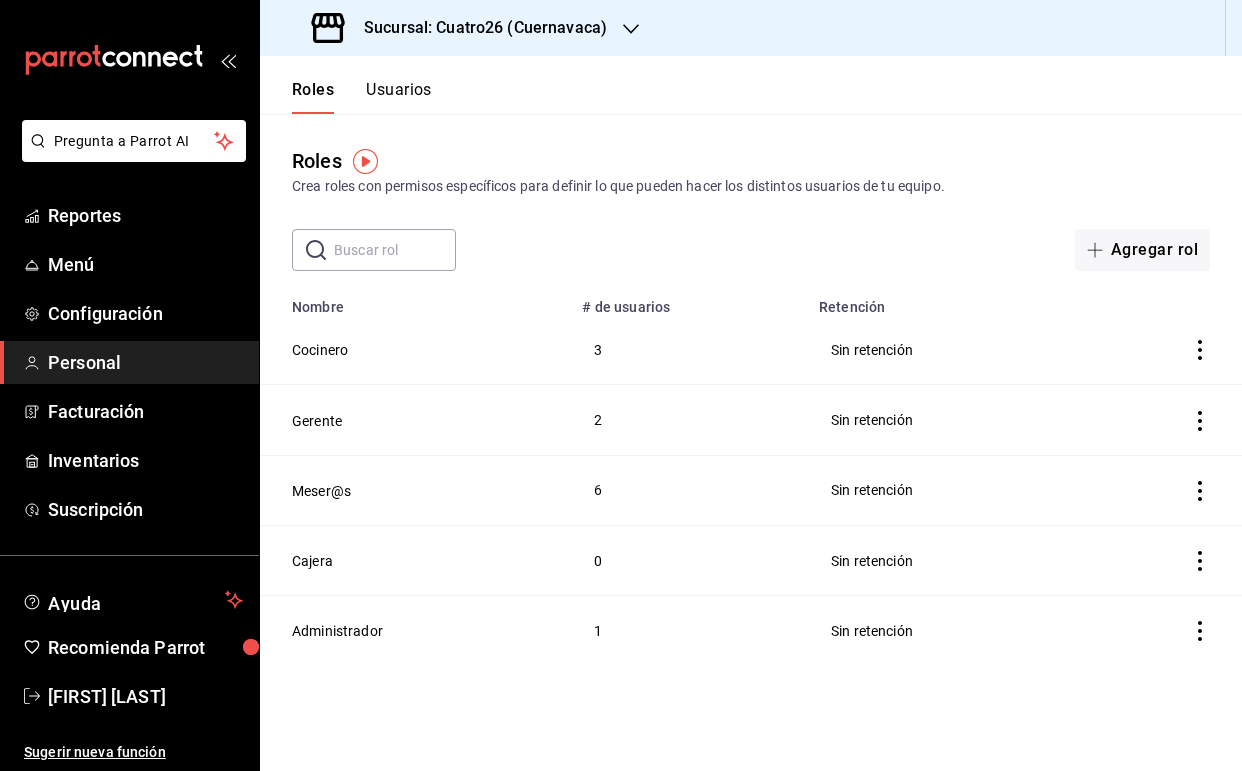 click on "Sucursal: Cuatro26 (Cuernavaca)" at bounding box center (477, 28) 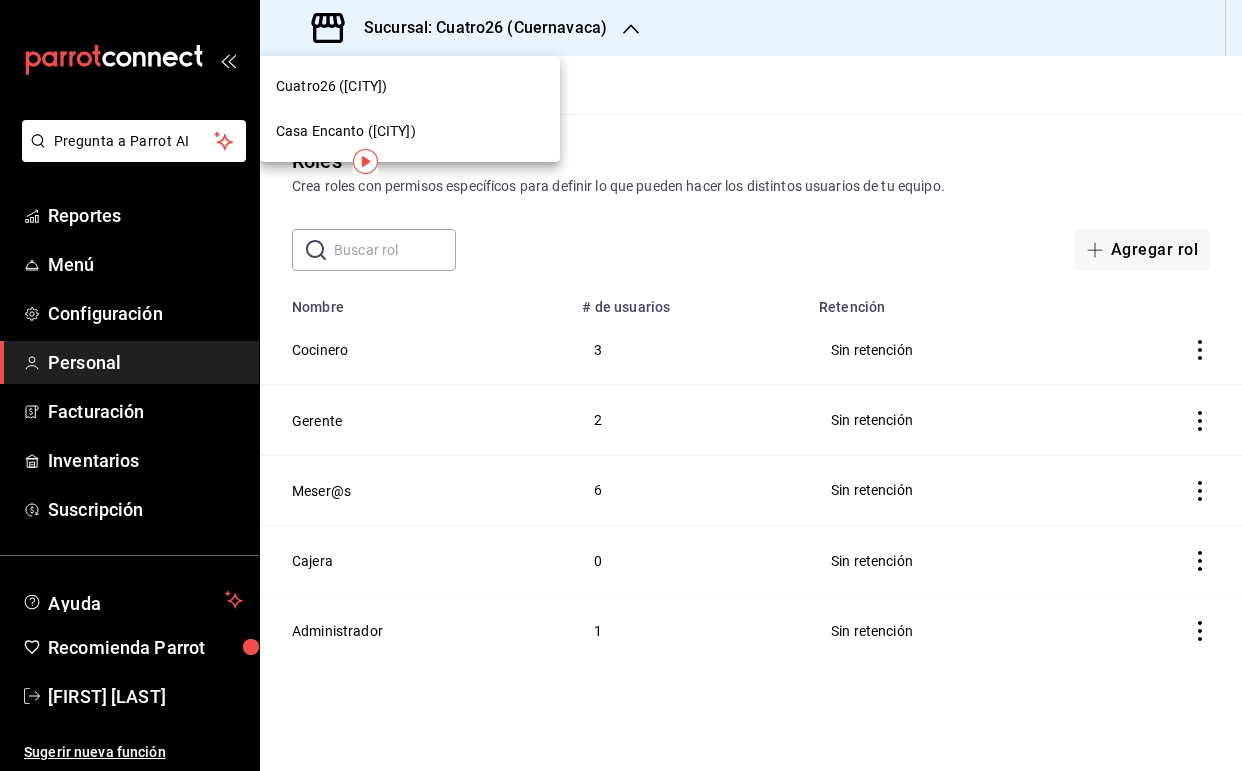 click on "Casa Encanto ([CITY])" at bounding box center (410, 131) 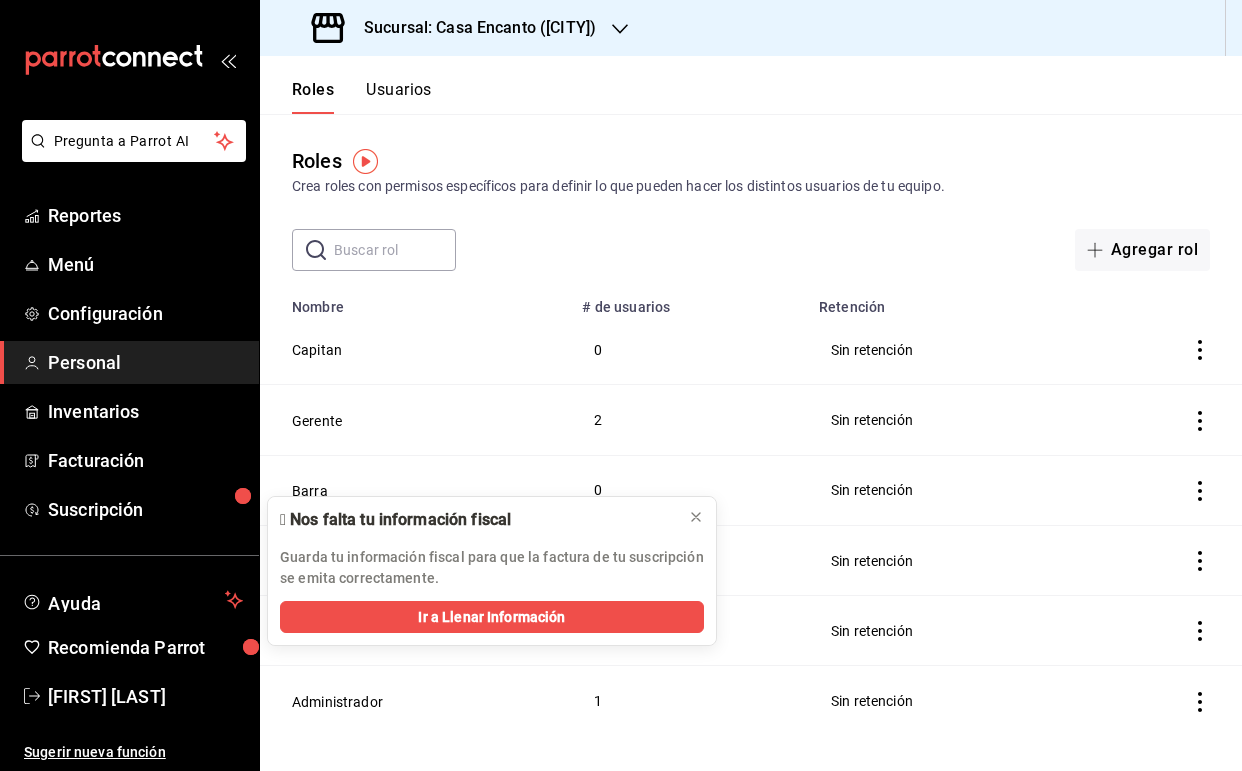 click on "Usuarios" at bounding box center (399, 97) 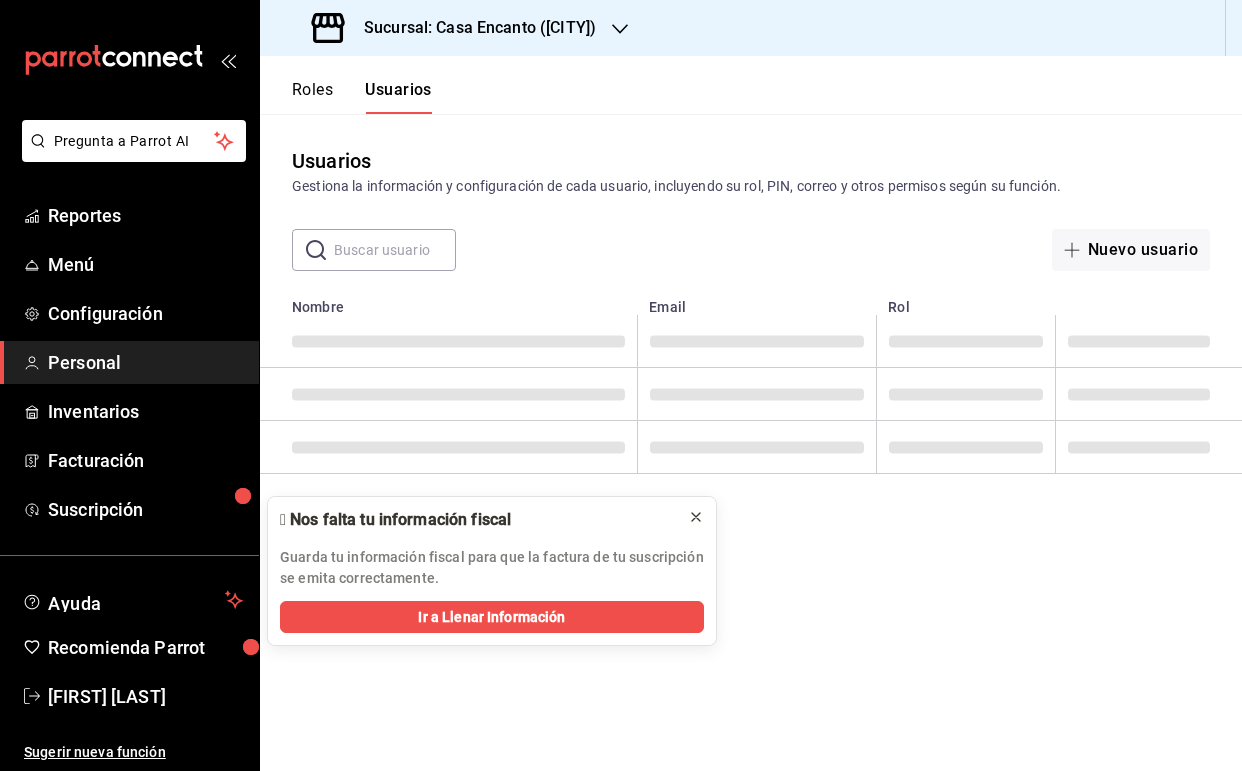 click 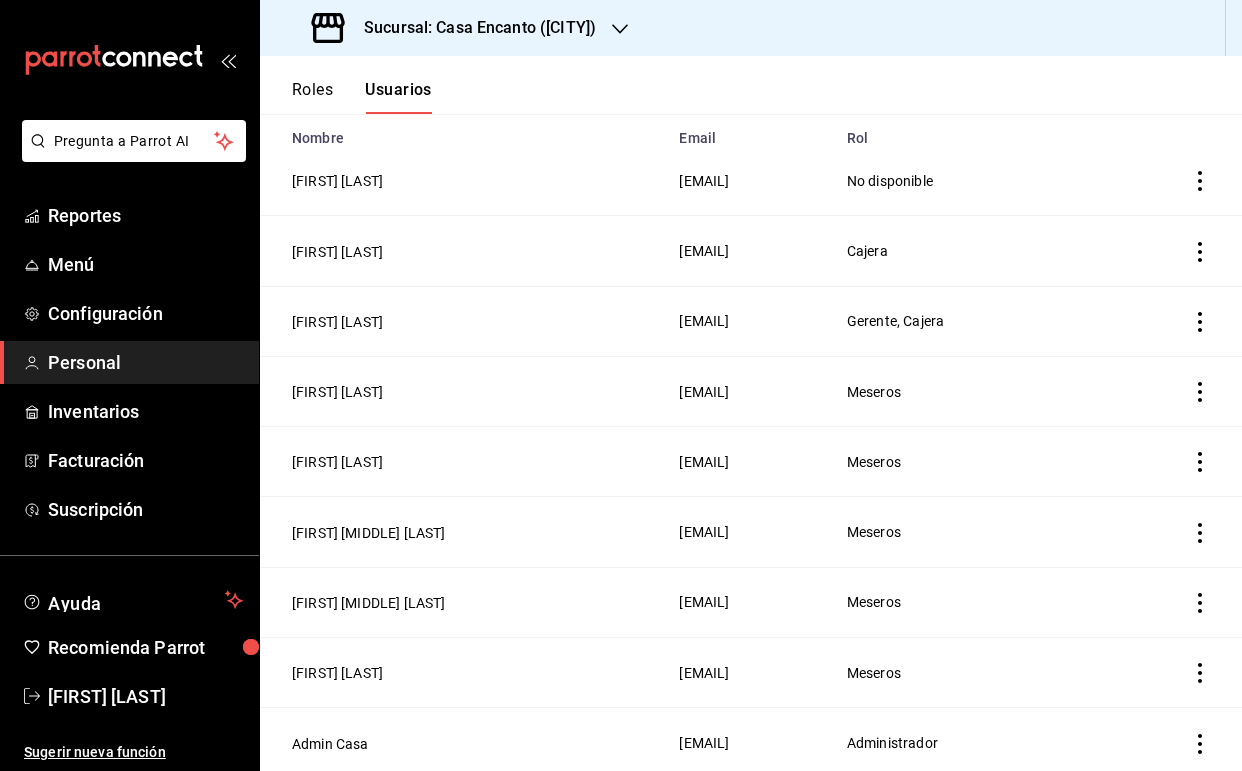 scroll, scrollTop: 162, scrollLeft: 0, axis: vertical 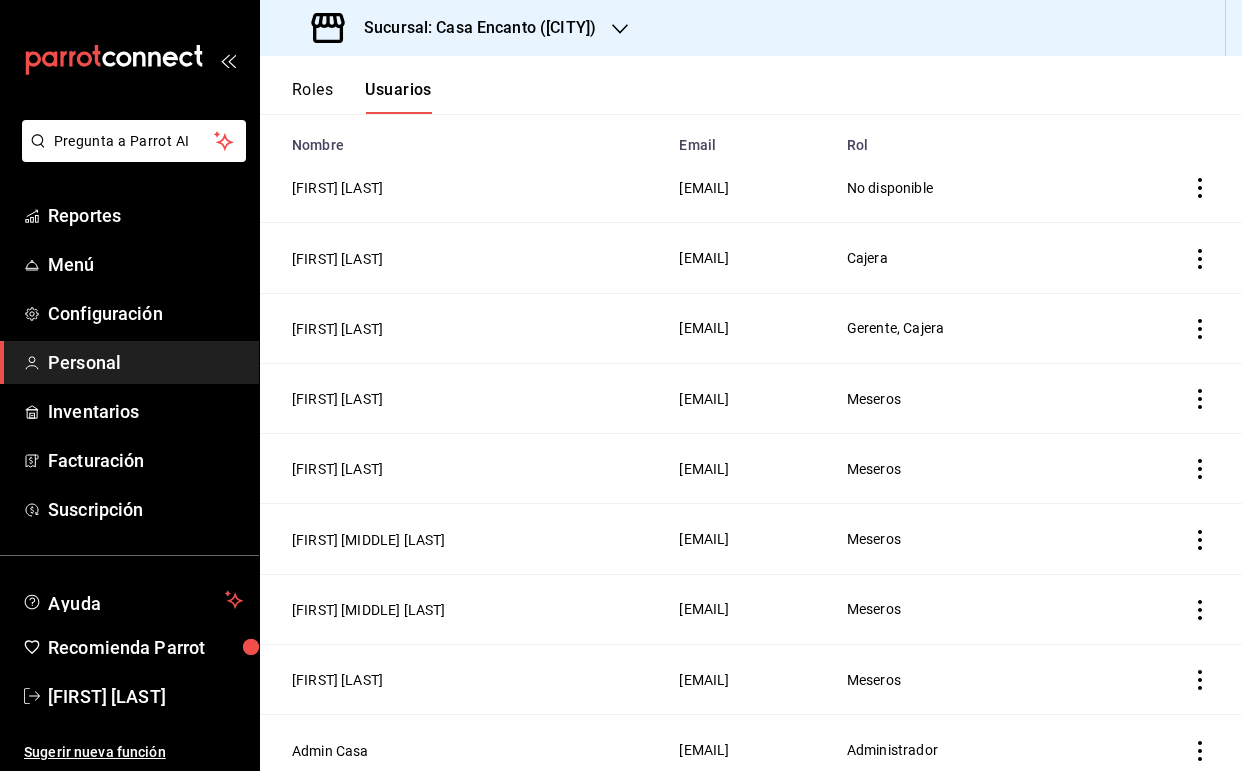 click 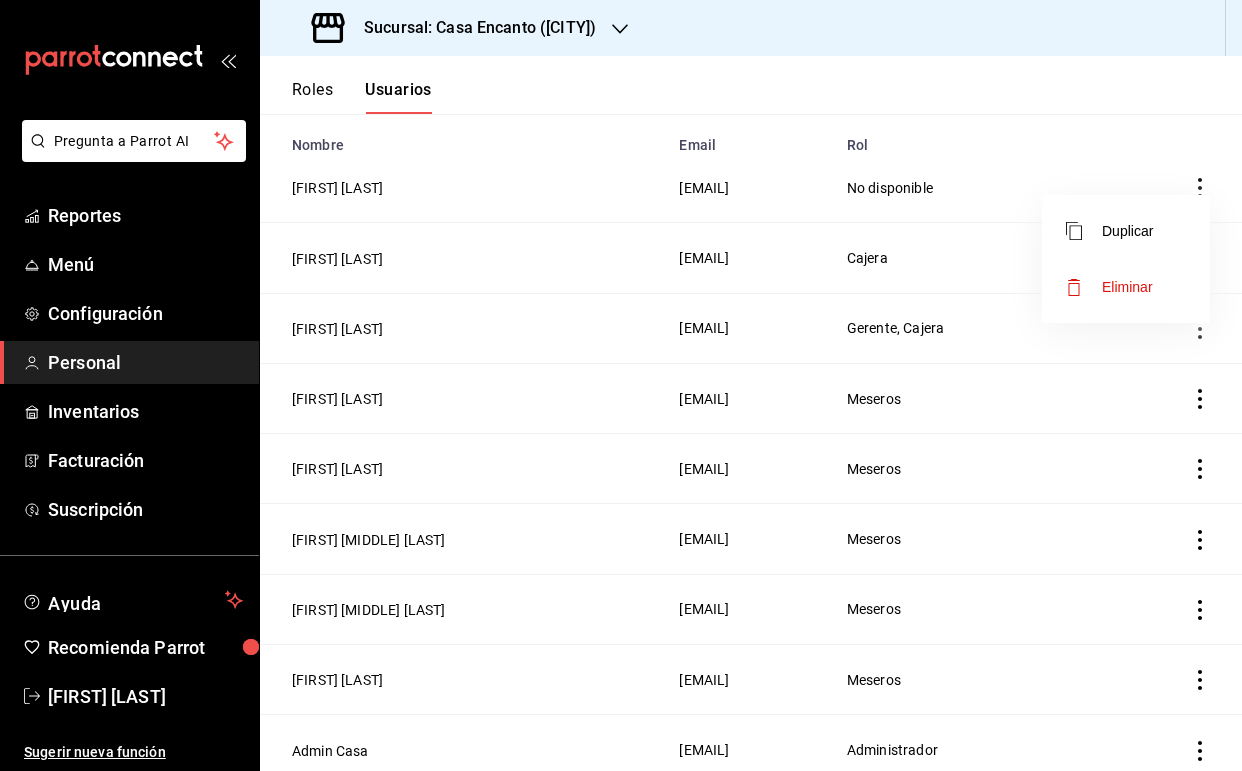 click at bounding box center (621, 385) 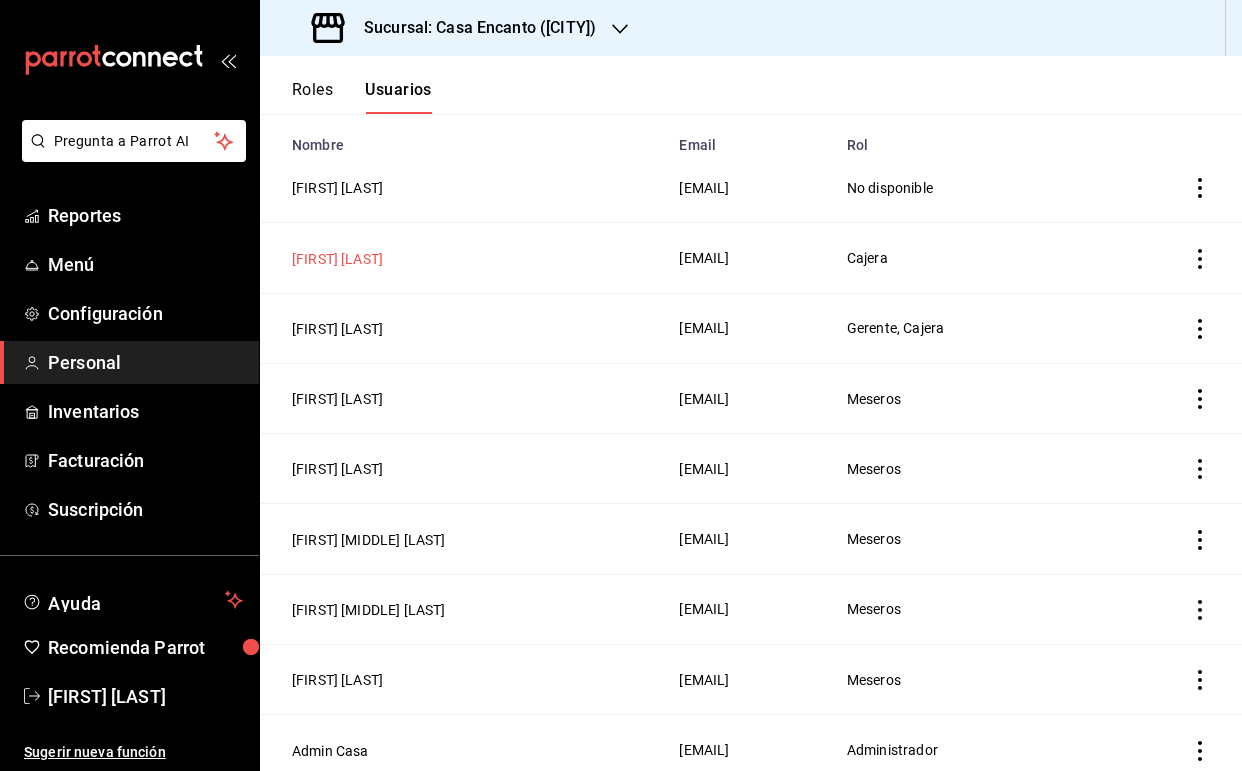 click on "[FIRST] [LAST]" at bounding box center (337, 259) 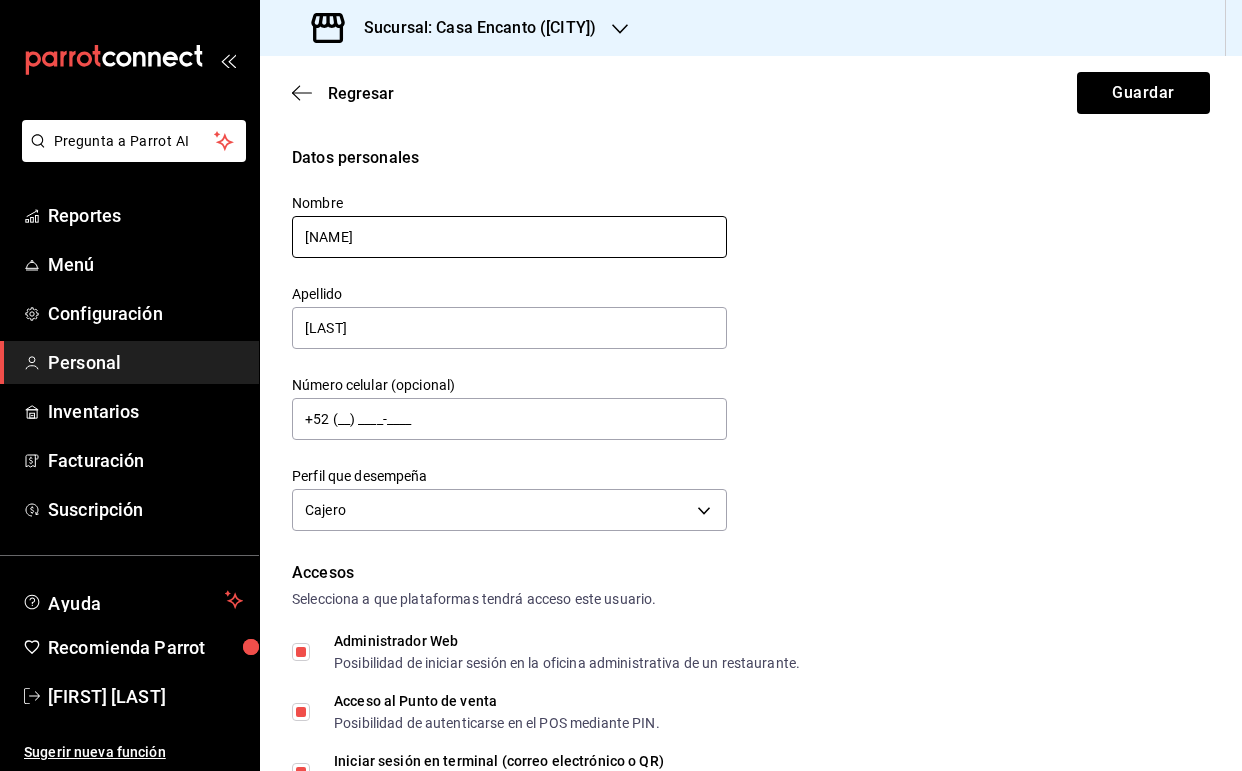 click on "[NAME]" at bounding box center (509, 237) 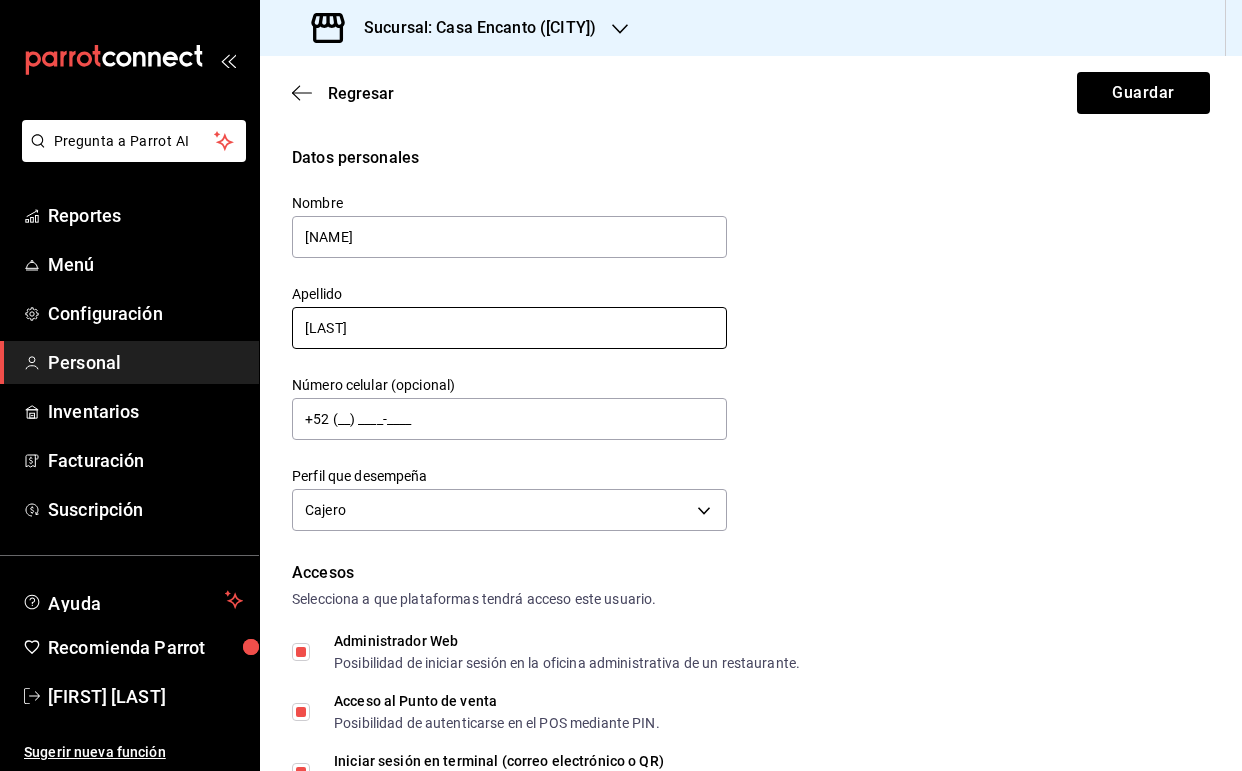 type on "[NAME]" 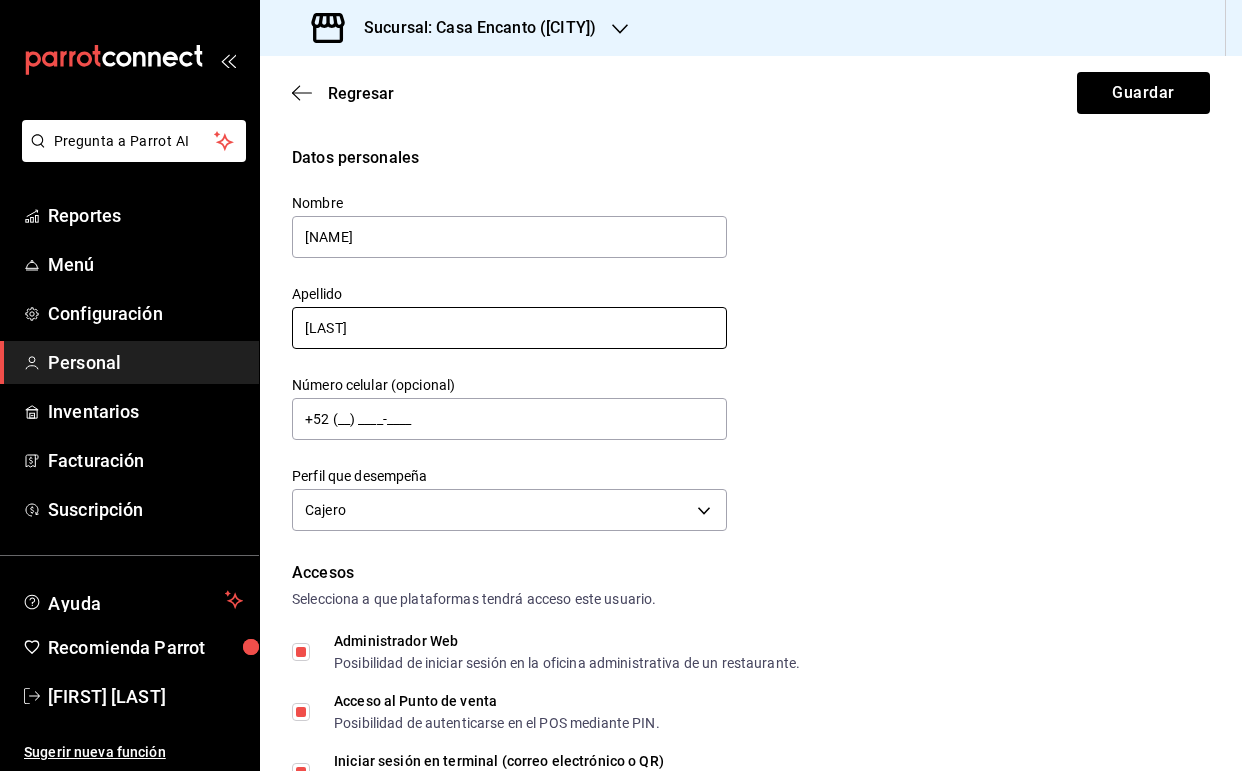click on "[LAST]" at bounding box center (509, 328) 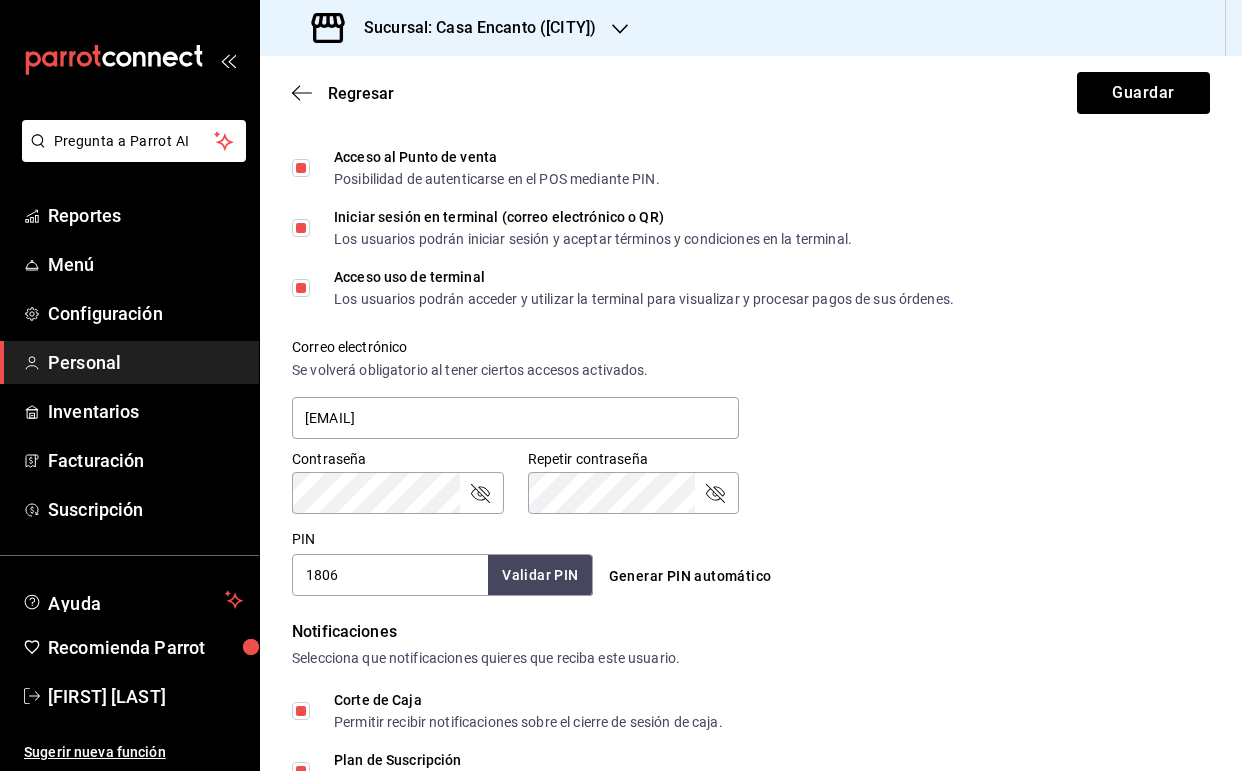 scroll, scrollTop: 553, scrollLeft: 0, axis: vertical 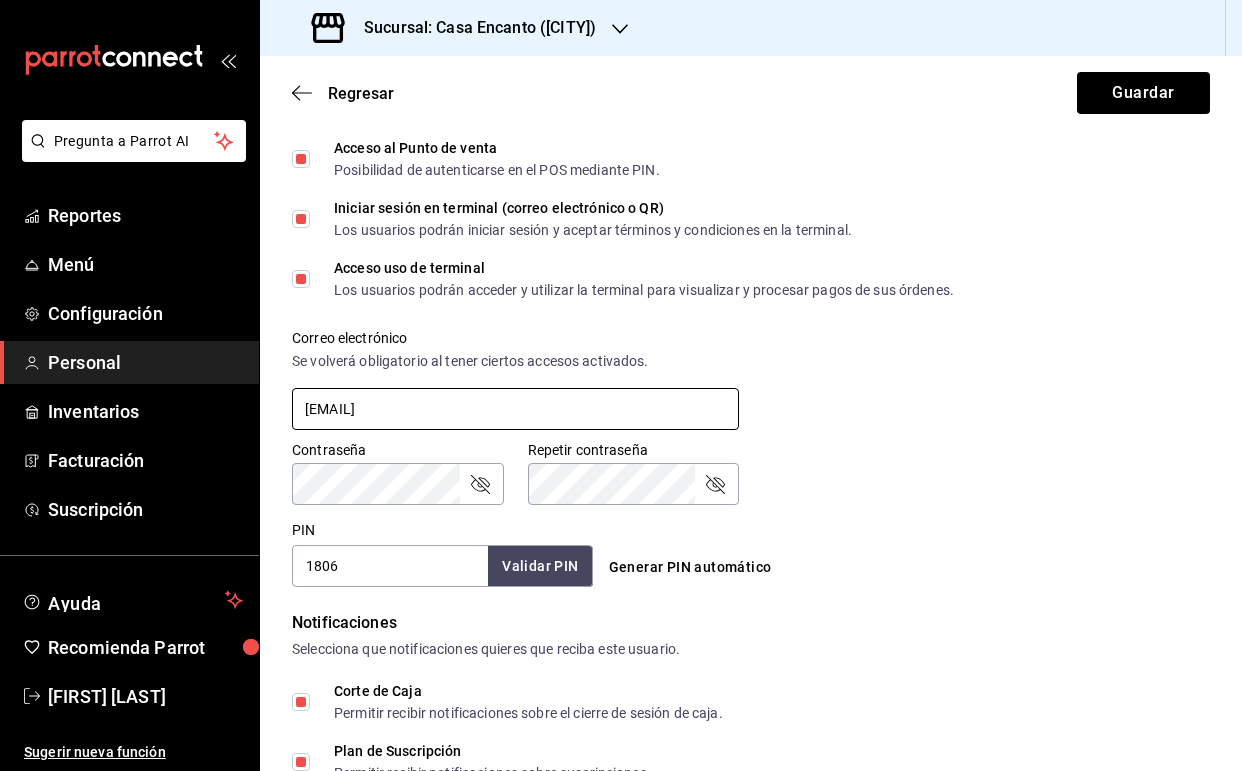 type on "[LAST]" 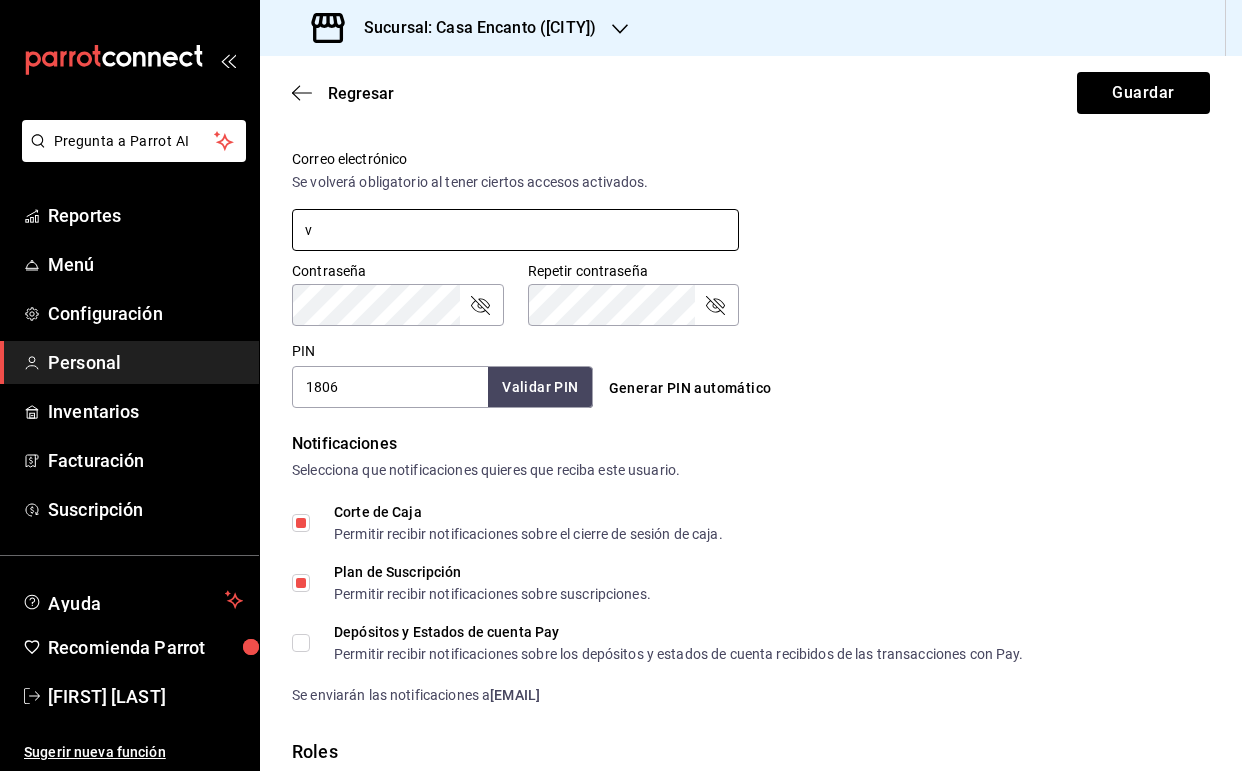 scroll, scrollTop: 751, scrollLeft: 0, axis: vertical 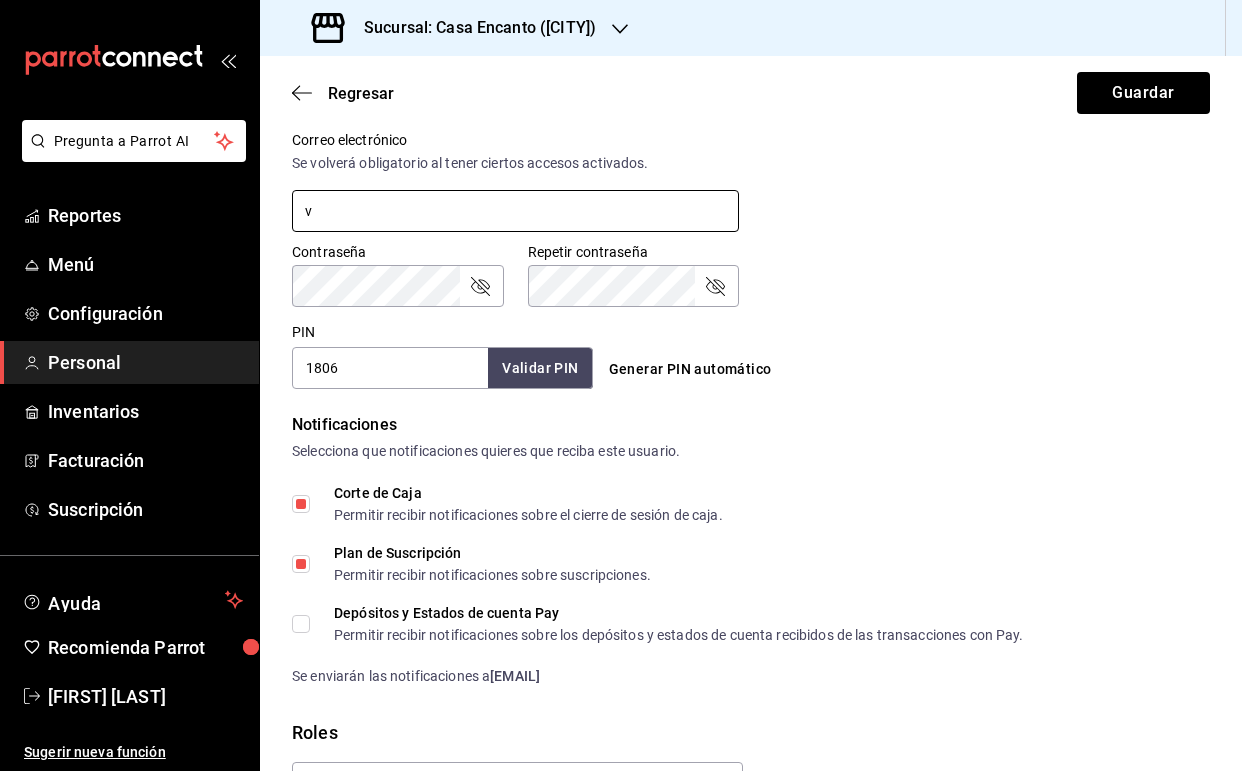 type on "v" 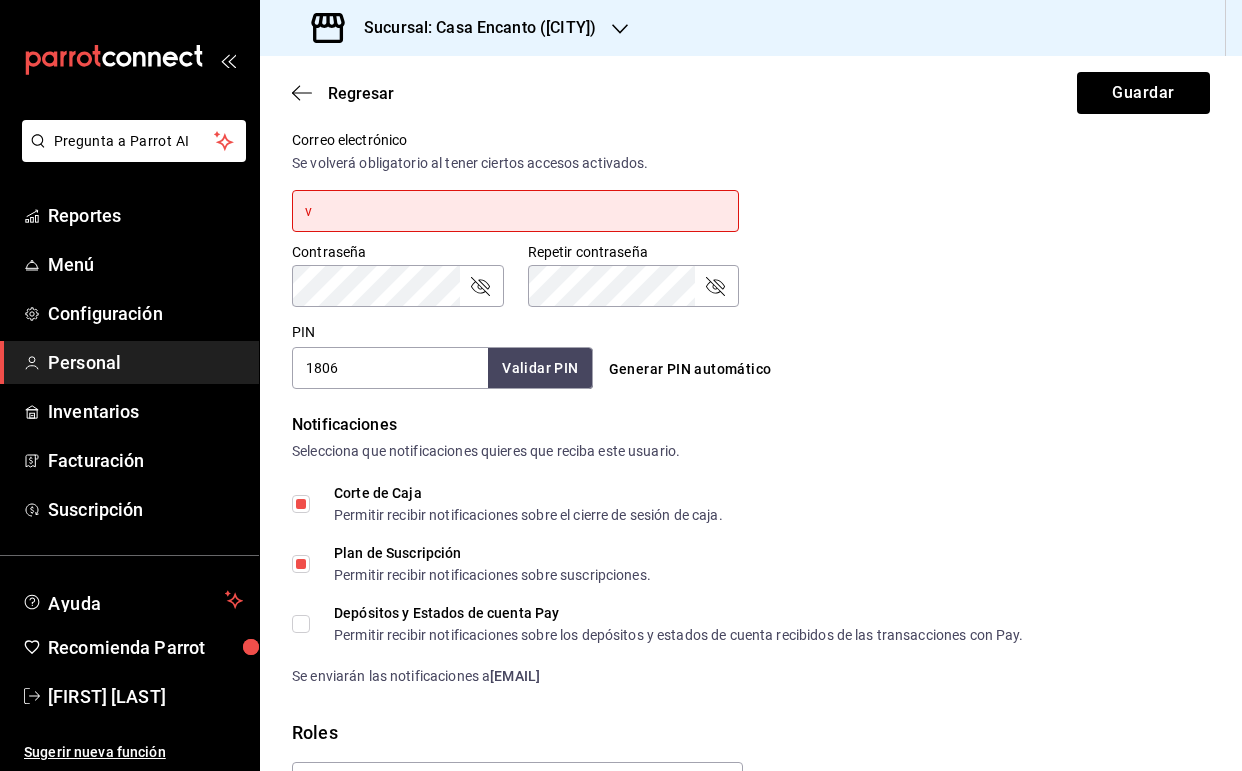 click on "Corte de Caja Permitir recibir notificaciones sobre el cierre de sesión de caja. Plan de Suscripción Permitir recibir notificaciones sobre suscripciones. Depósitos y Estados de cuenta Pay Permitir recibir notificaciones sobre los depósitos y estados de cuenta recibidos de las transacciones con Pay. Se enviarán las notificaciones a [EMAIL]" at bounding box center [751, 586] 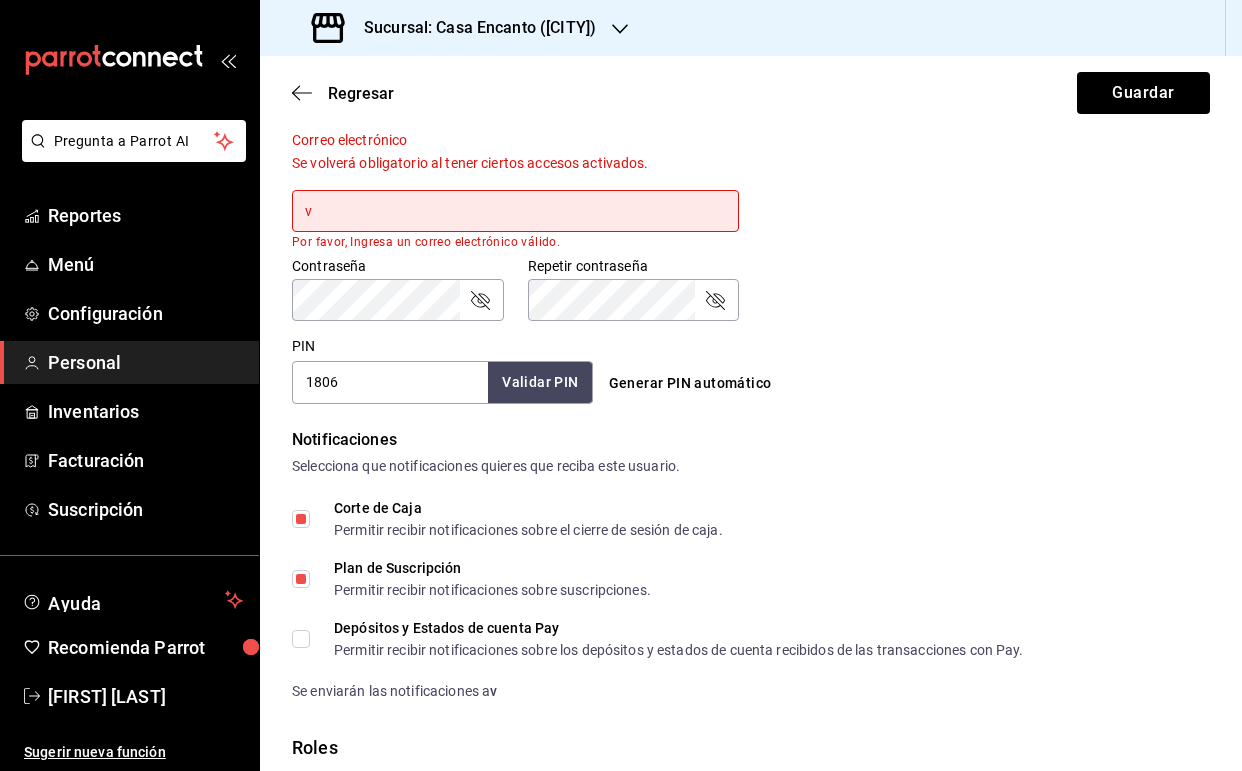 click on "Plan de Suscripción Permitir recibir notificaciones sobre suscripciones." at bounding box center (301, 579) 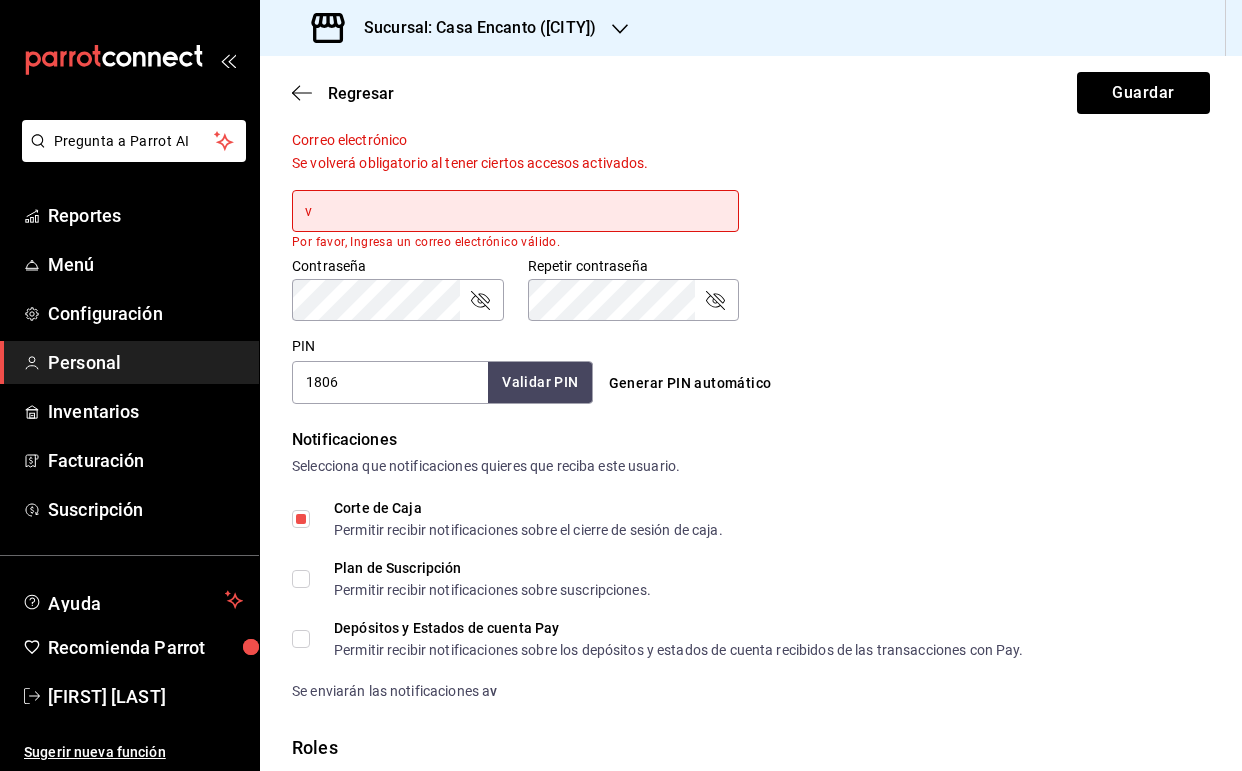 click on "Corte de Caja Permitir recibir notificaciones sobre el cierre de sesión de caja." at bounding box center (301, 519) 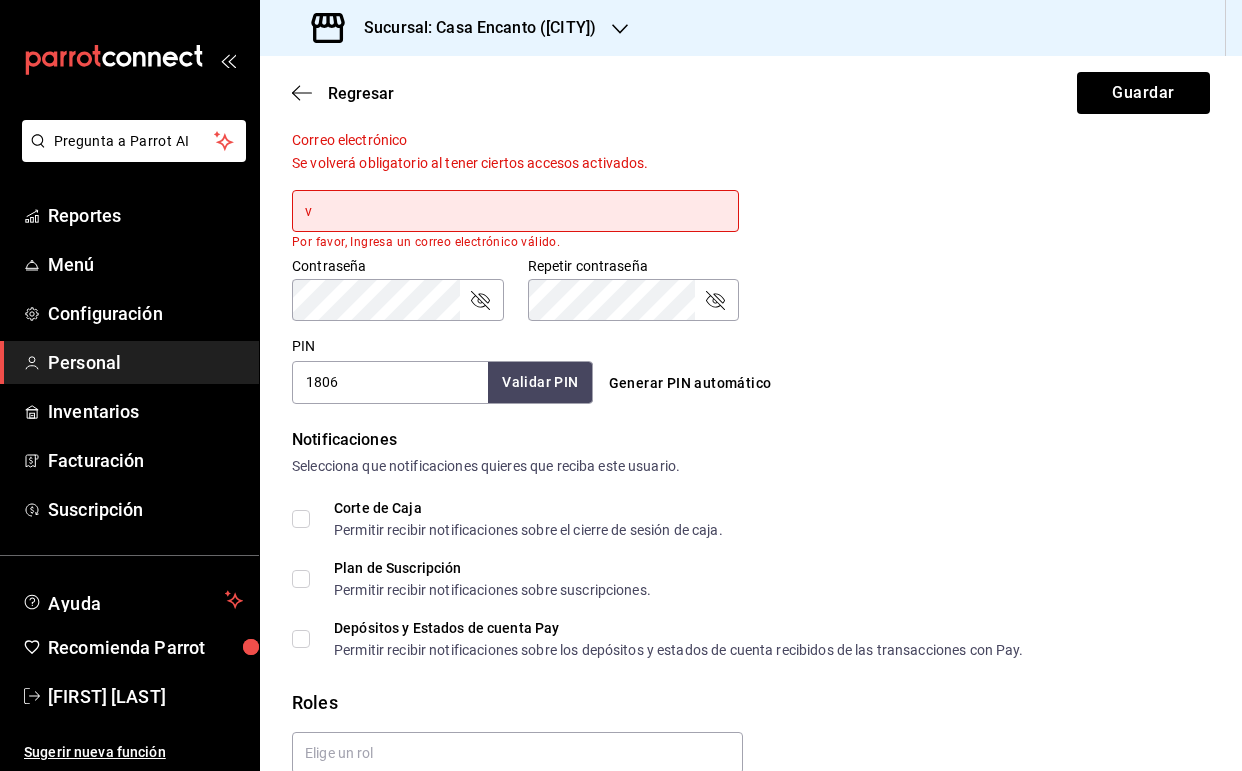 click on "v" at bounding box center [515, 211] 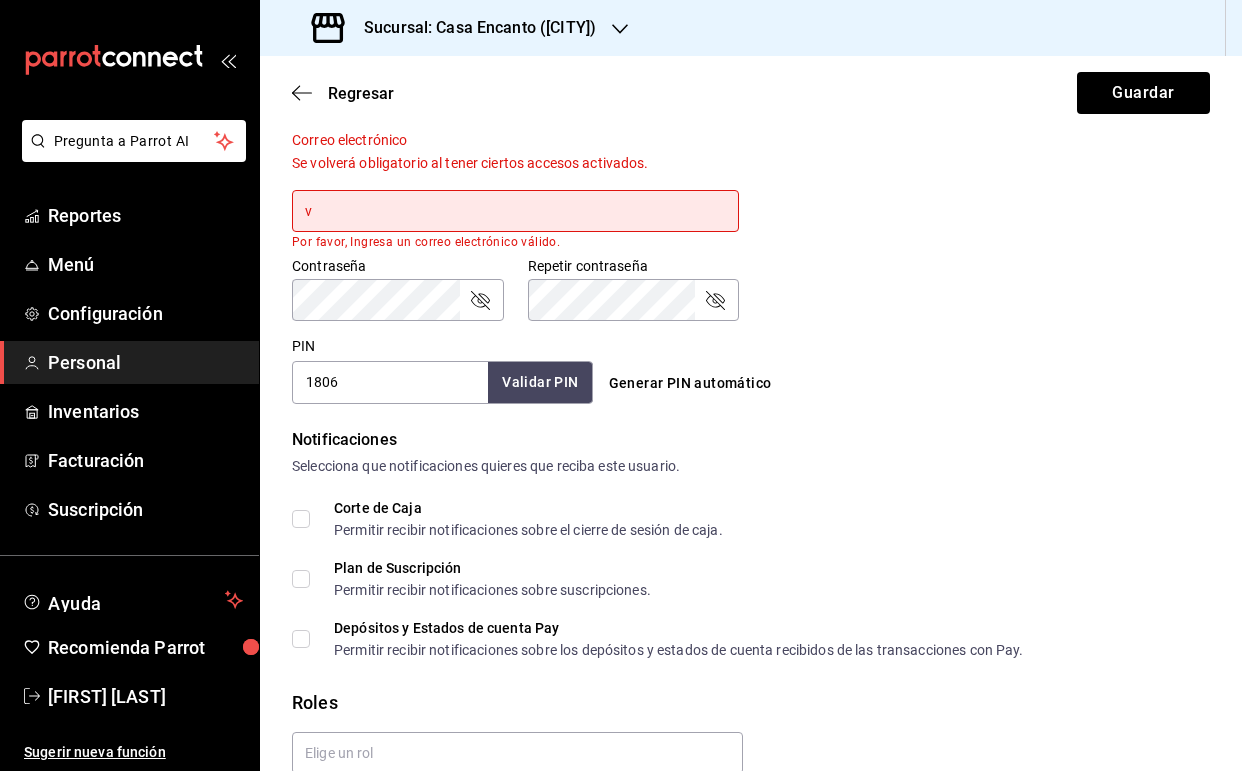 click on "v" at bounding box center [515, 211] 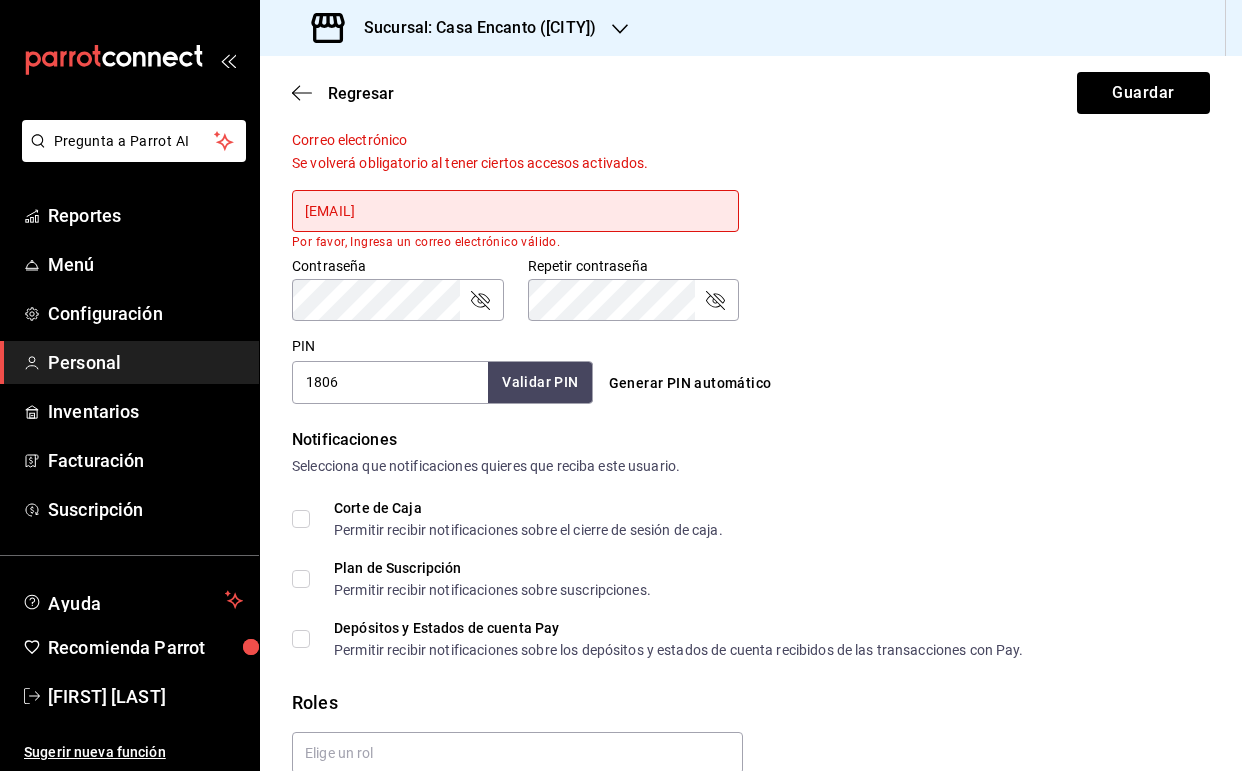 type on "[EMAIL]" 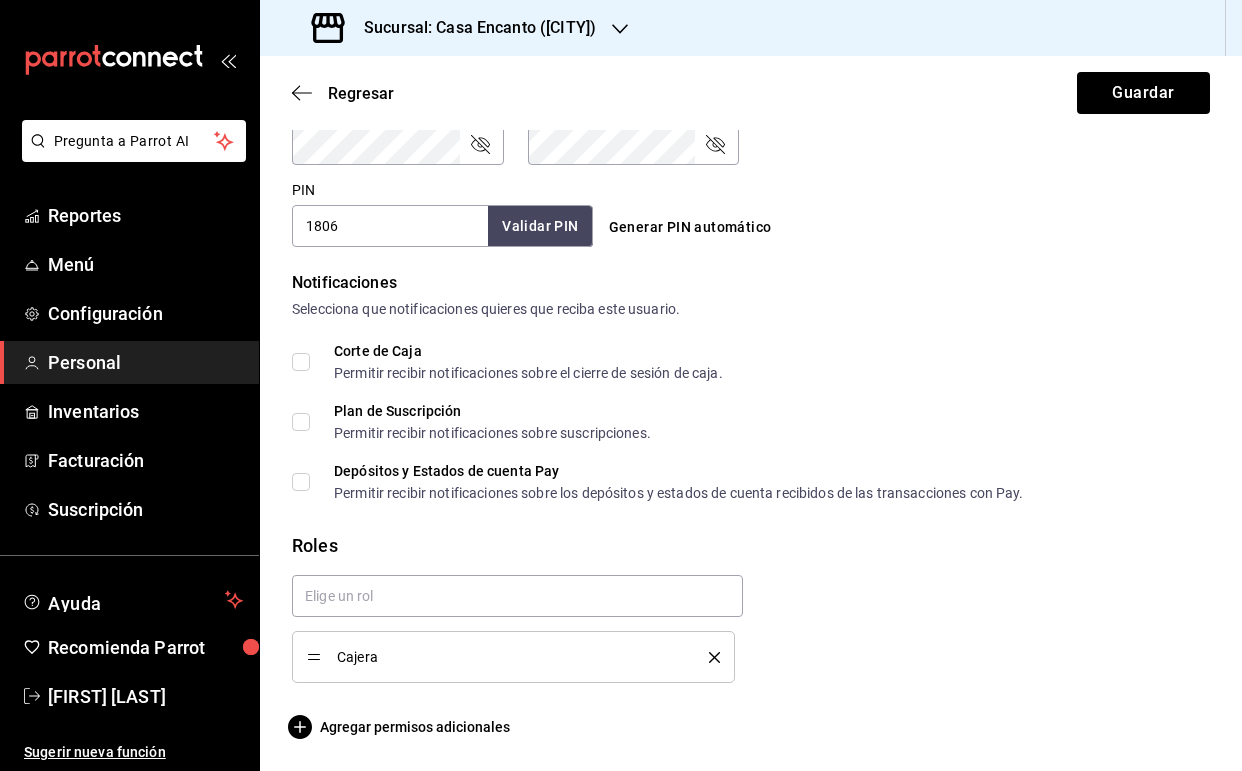 scroll, scrollTop: 840, scrollLeft: 0, axis: vertical 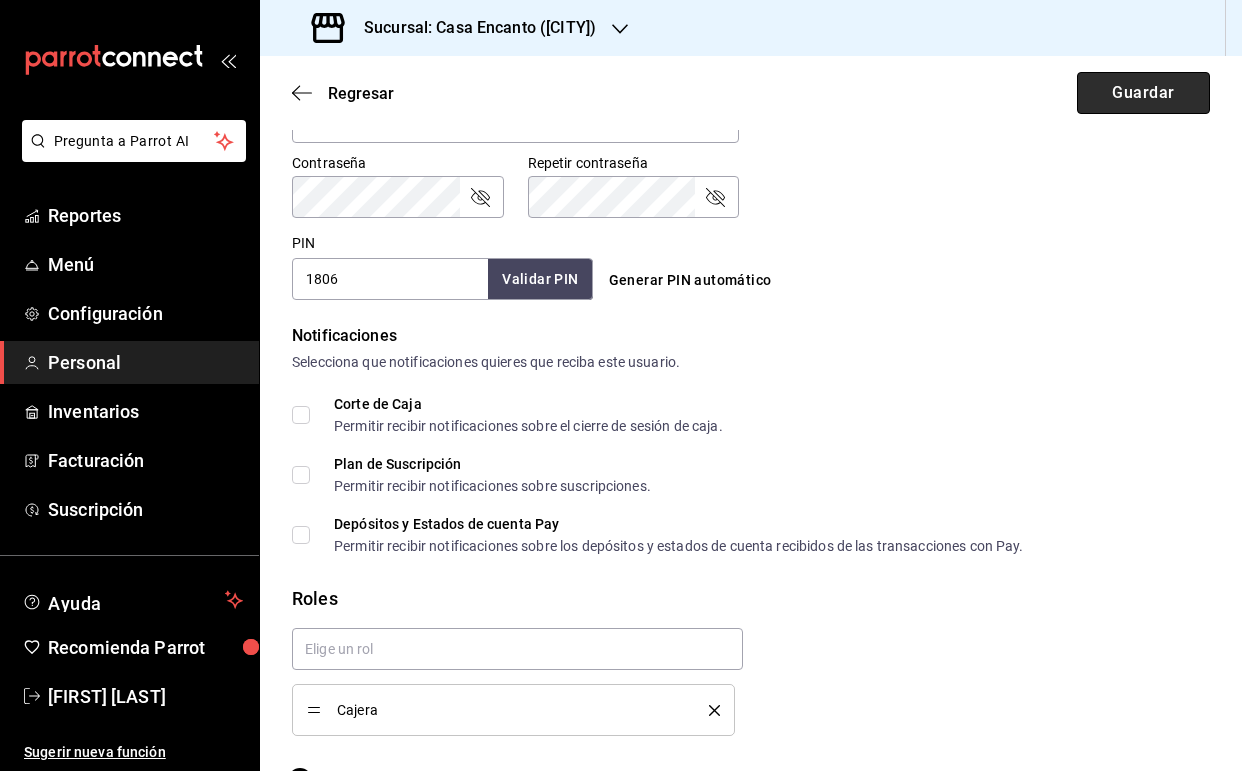click on "Guardar" at bounding box center [1143, 93] 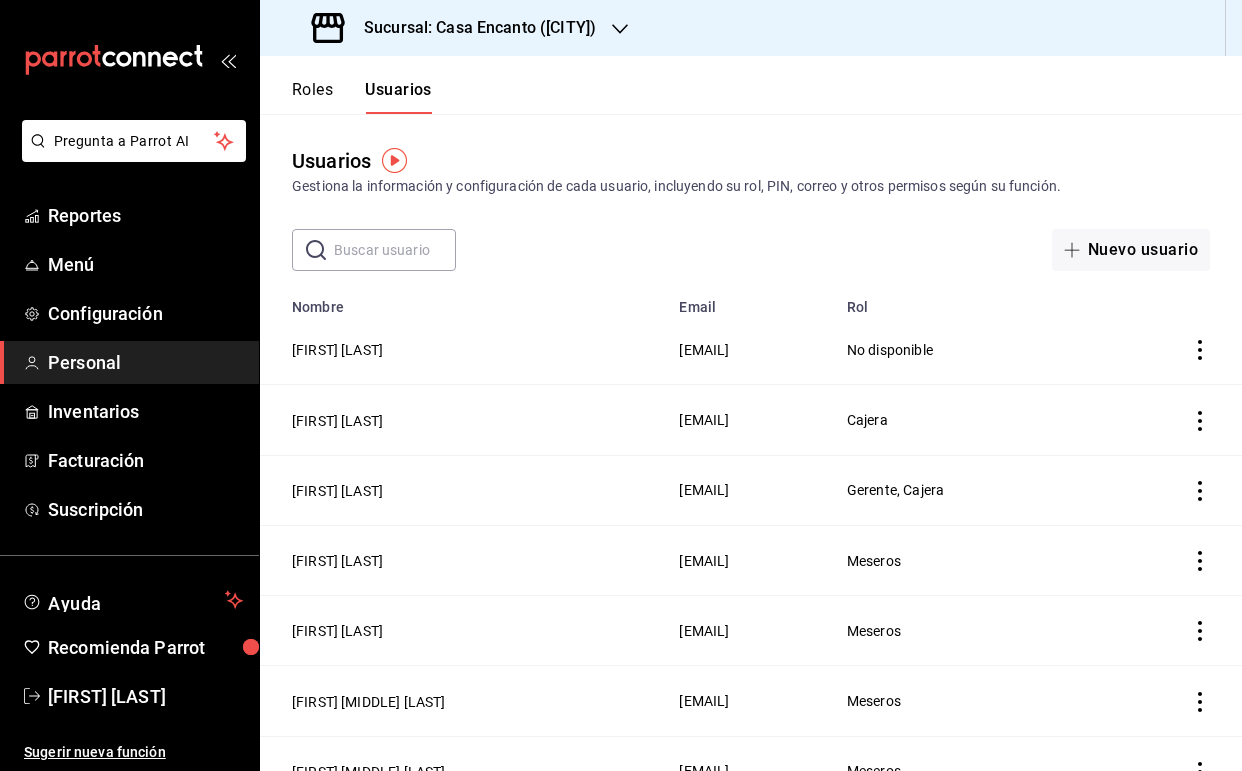 scroll, scrollTop: 25, scrollLeft: 0, axis: vertical 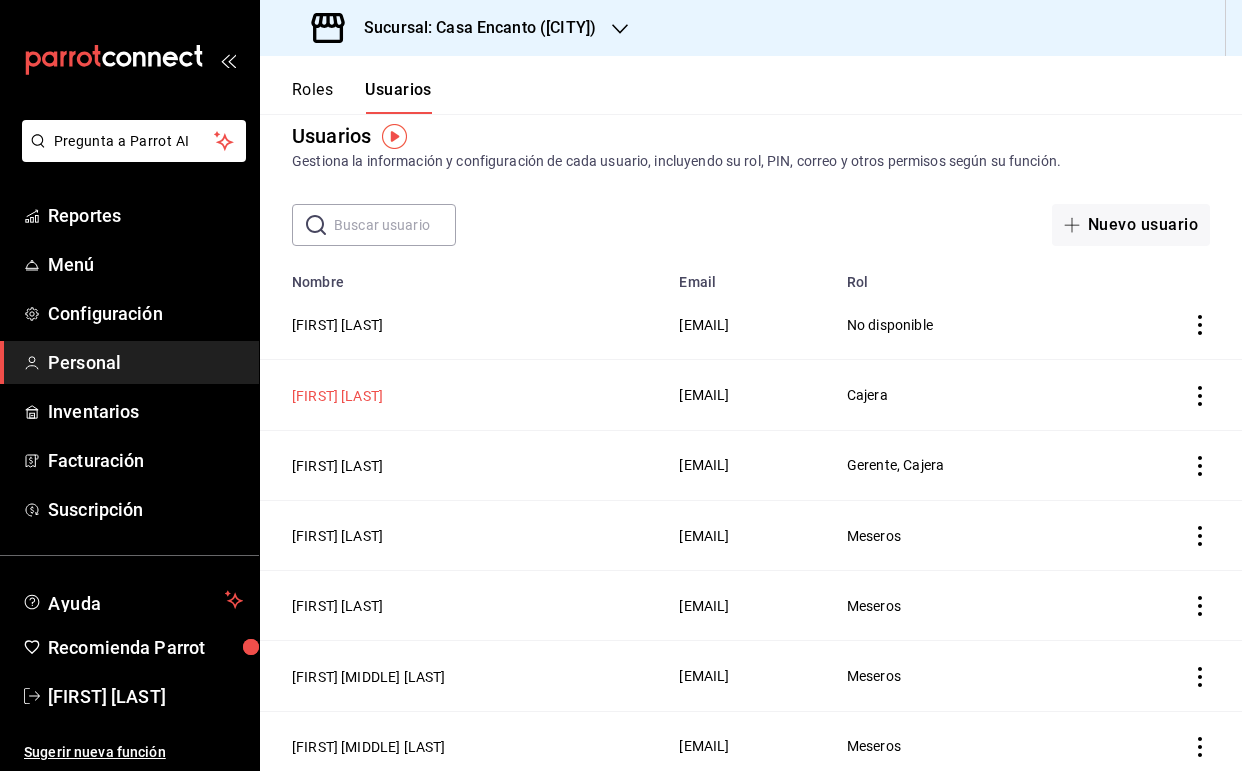 click on "[FIRST] [LAST]" at bounding box center [337, 396] 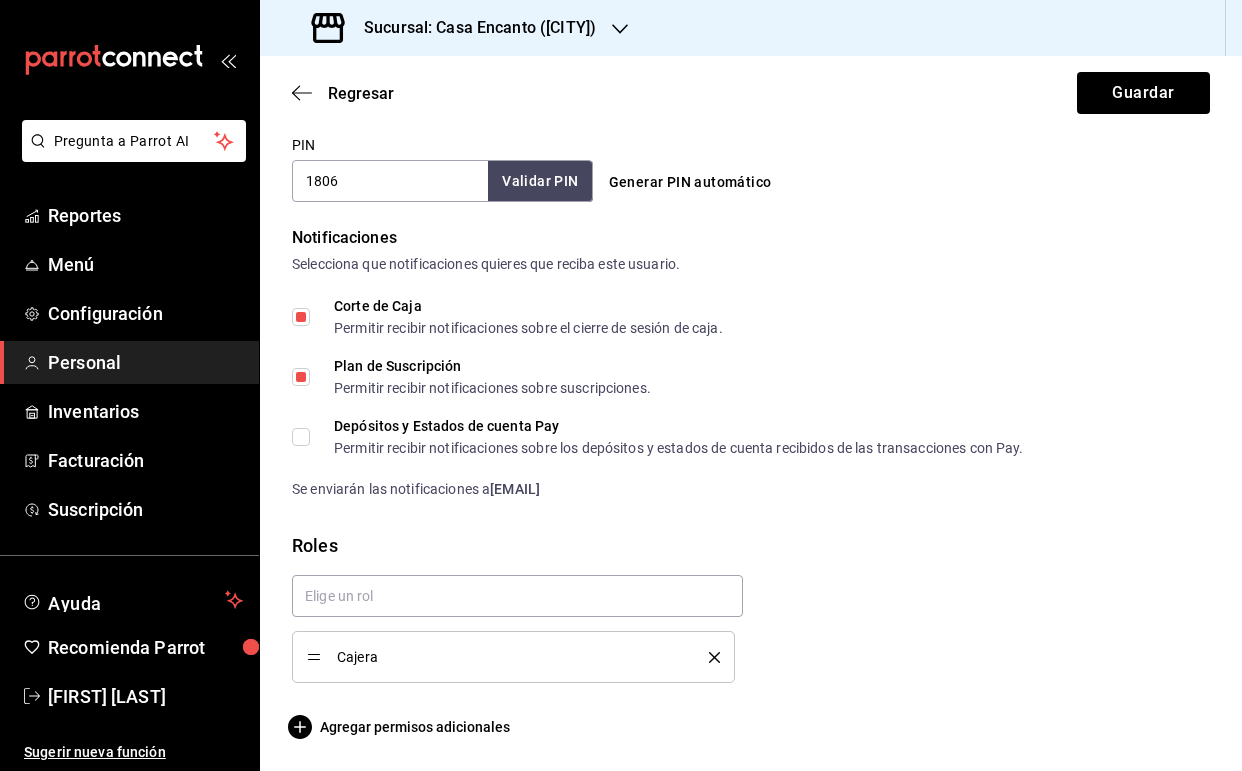 scroll, scrollTop: 938, scrollLeft: 0, axis: vertical 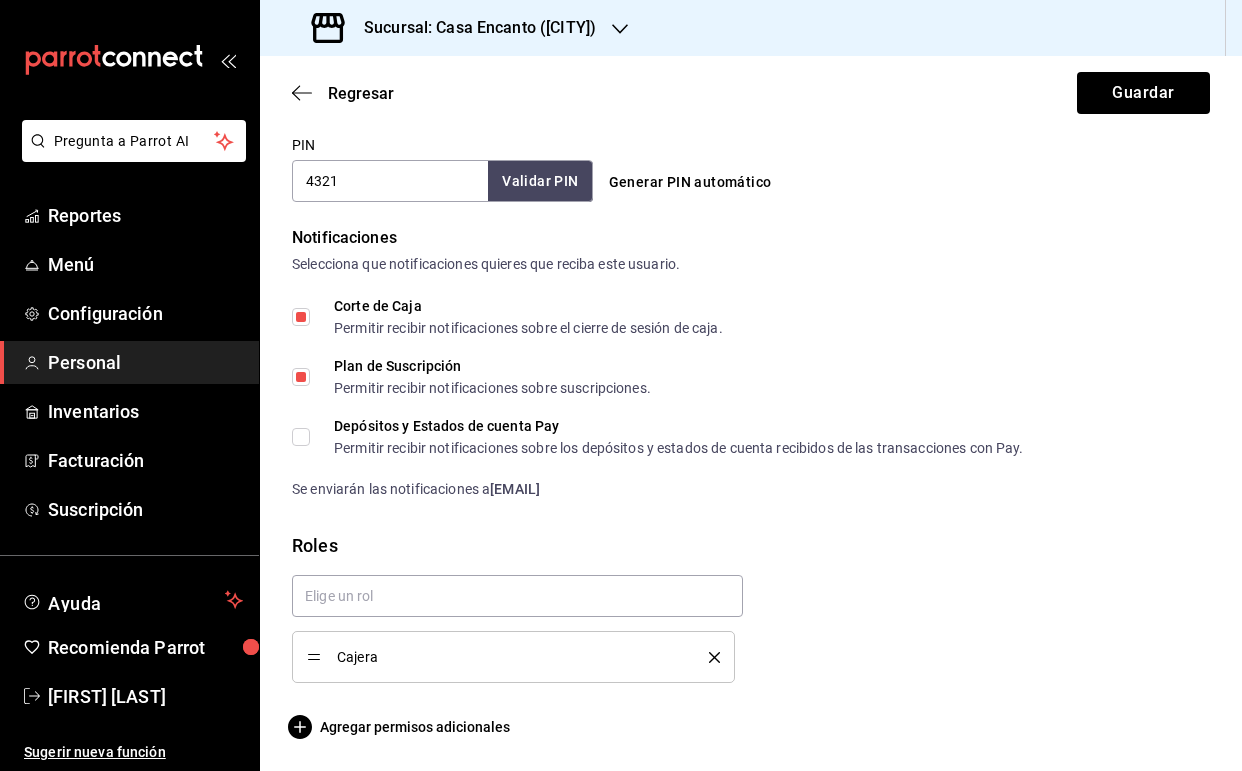 type on "4321" 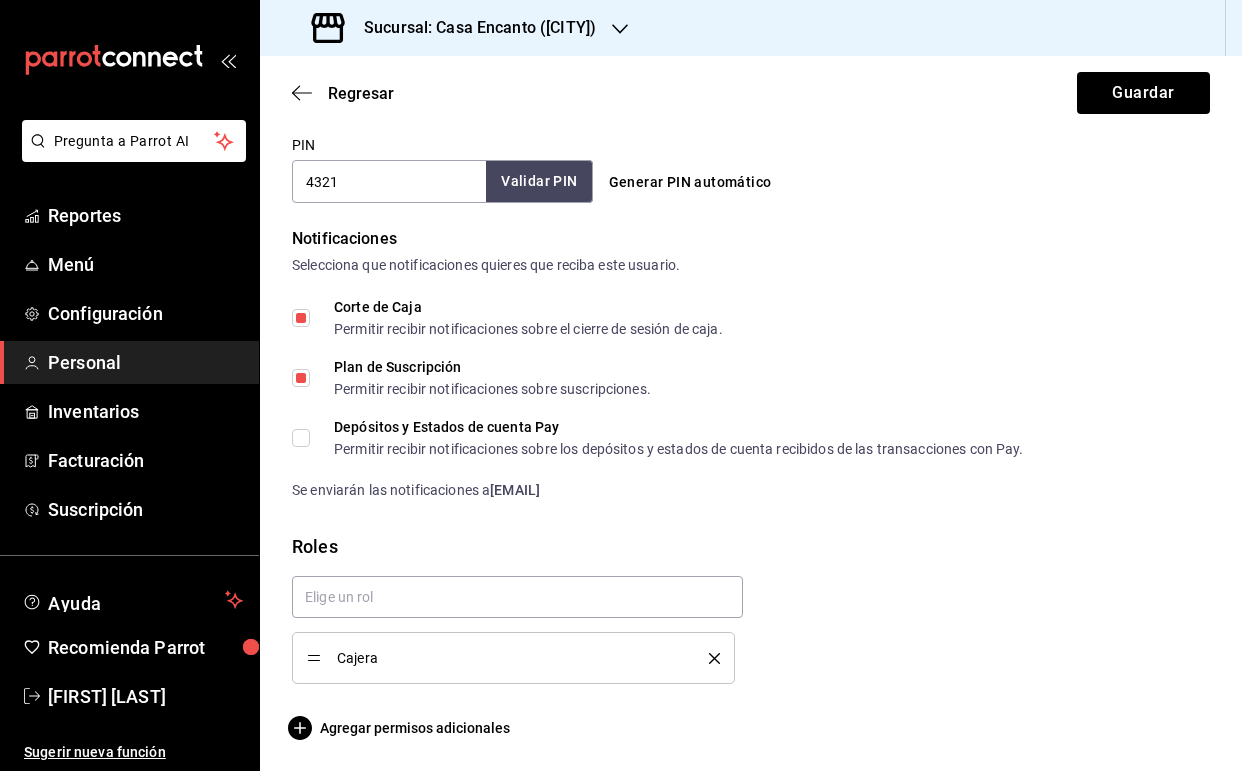 click on "Validar PIN" at bounding box center [539, 181] 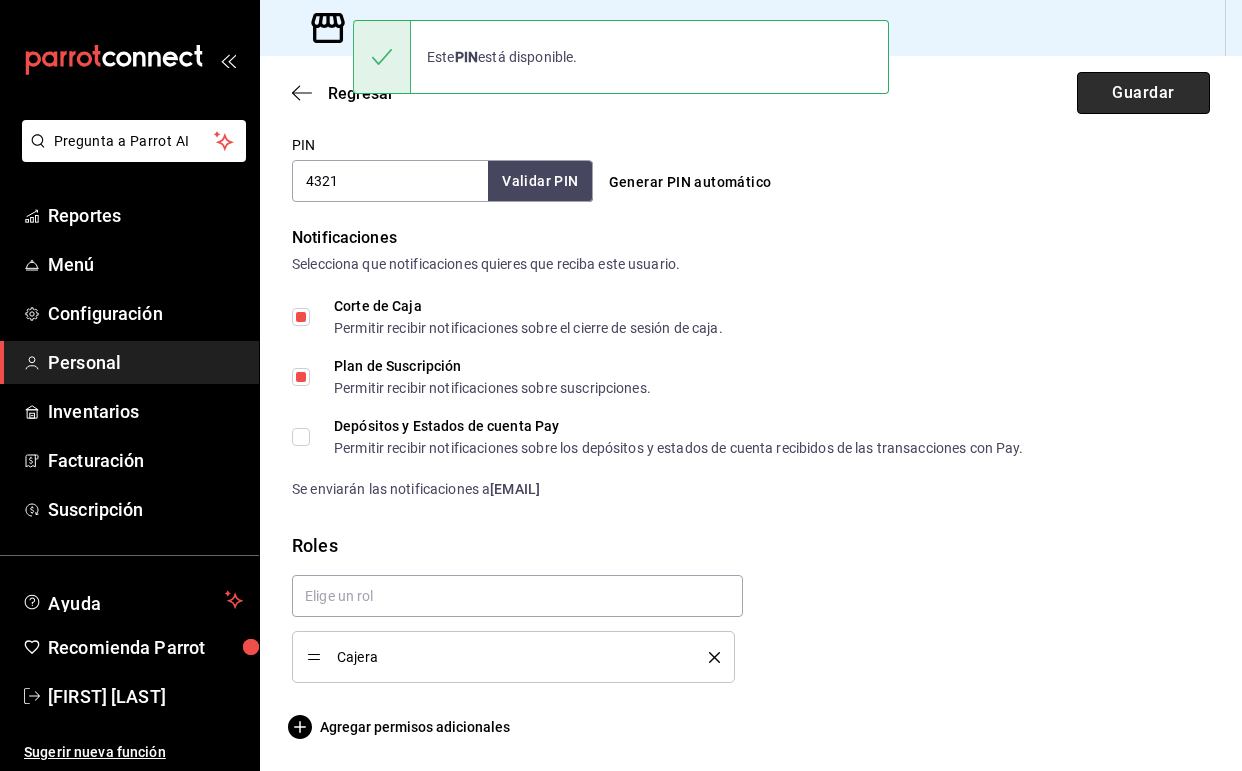 click on "Guardar" at bounding box center (1143, 93) 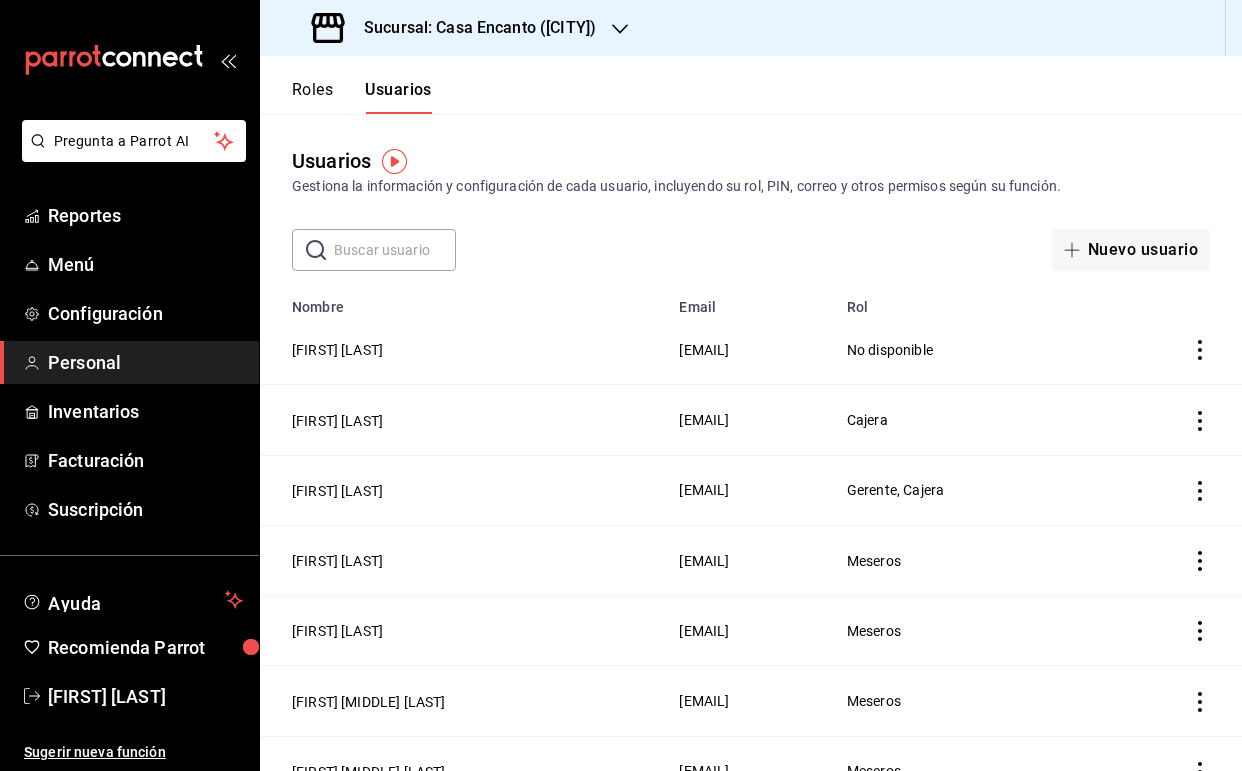 click on "Roles" at bounding box center [312, 97] 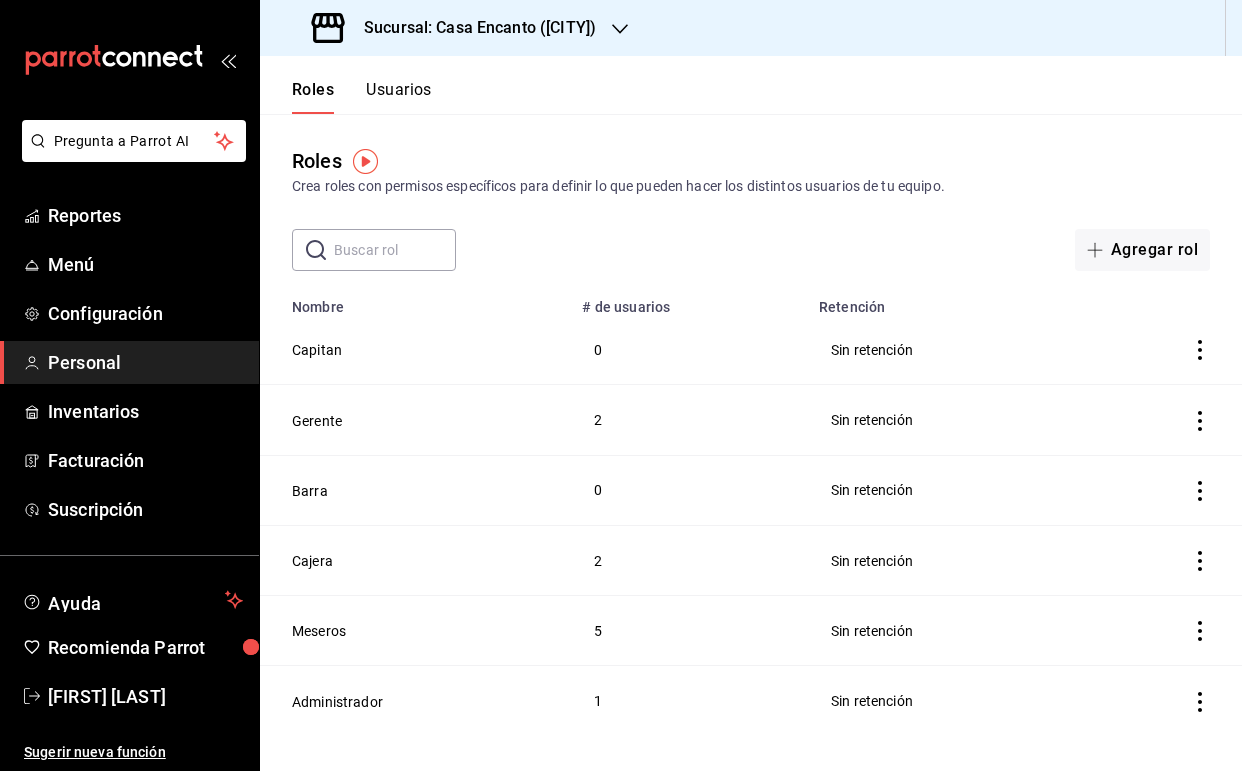 click on "Usuarios" at bounding box center (399, 97) 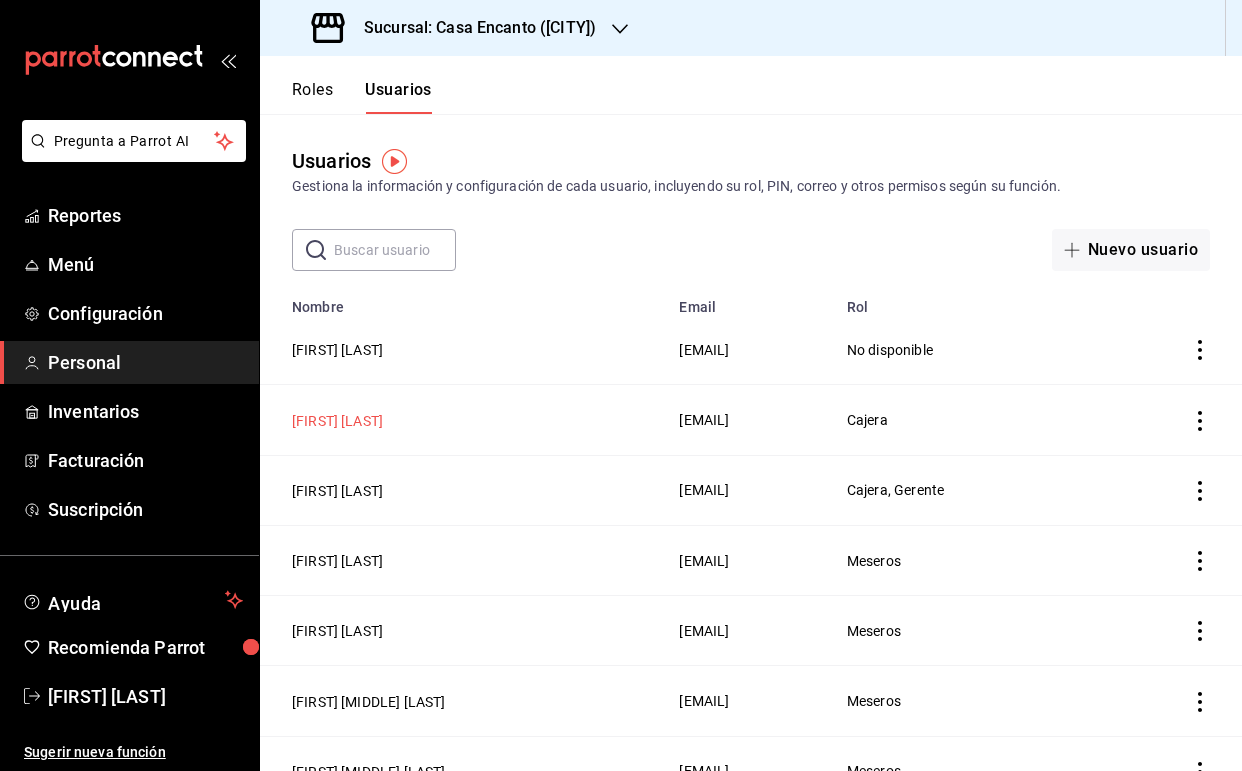click on "[FIRST] [LAST]" at bounding box center (337, 421) 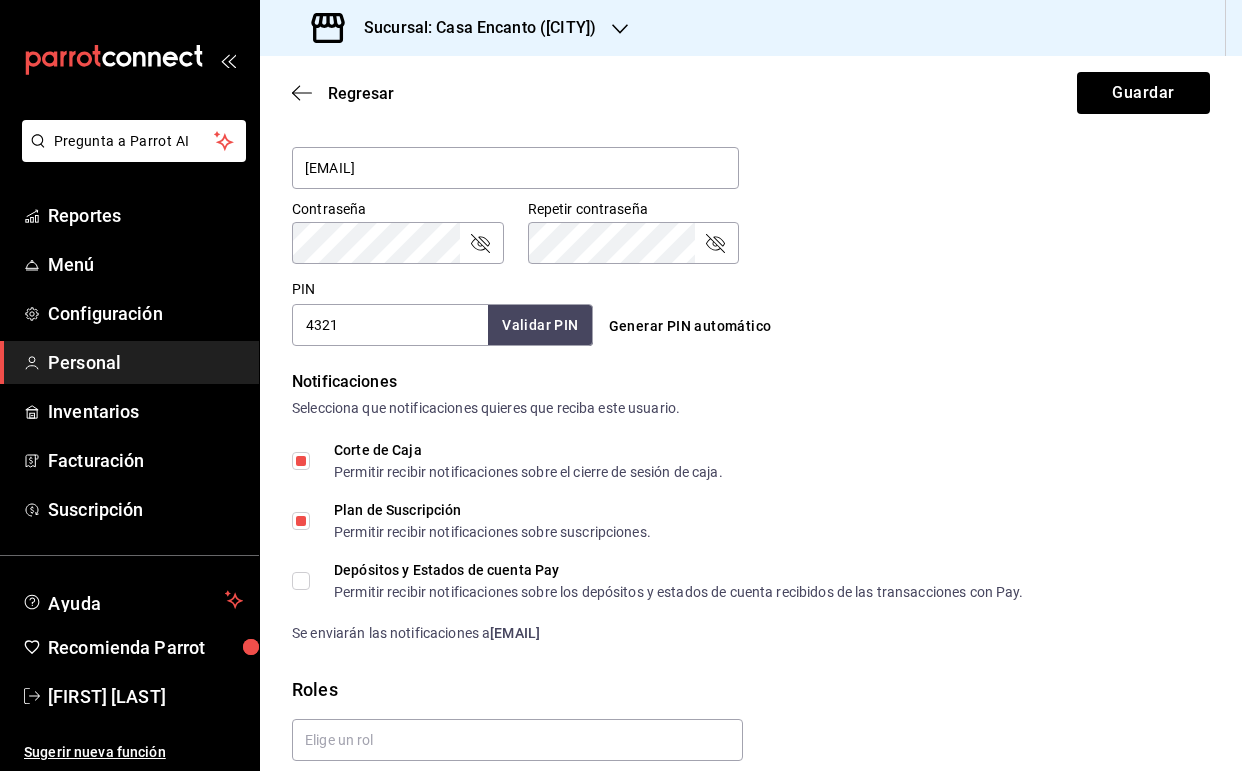 scroll, scrollTop: 797, scrollLeft: 0, axis: vertical 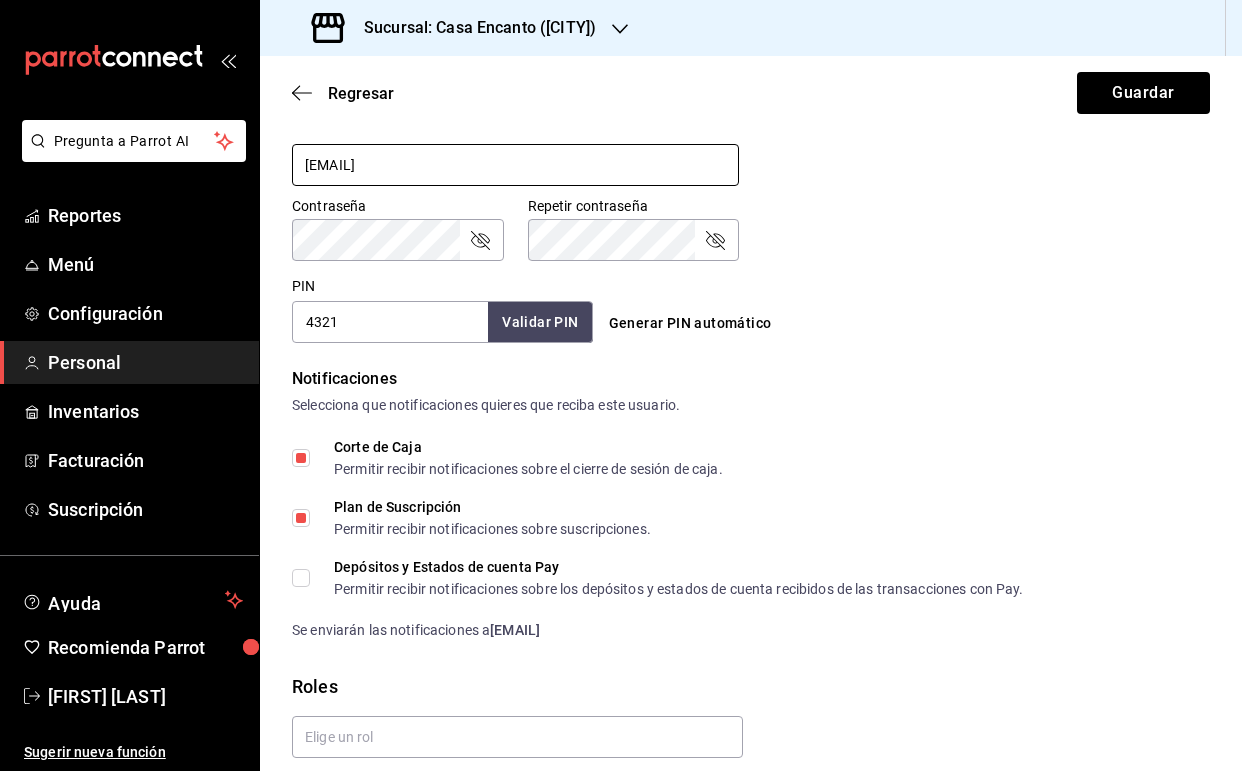 click on "[EMAIL]" at bounding box center [515, 165] 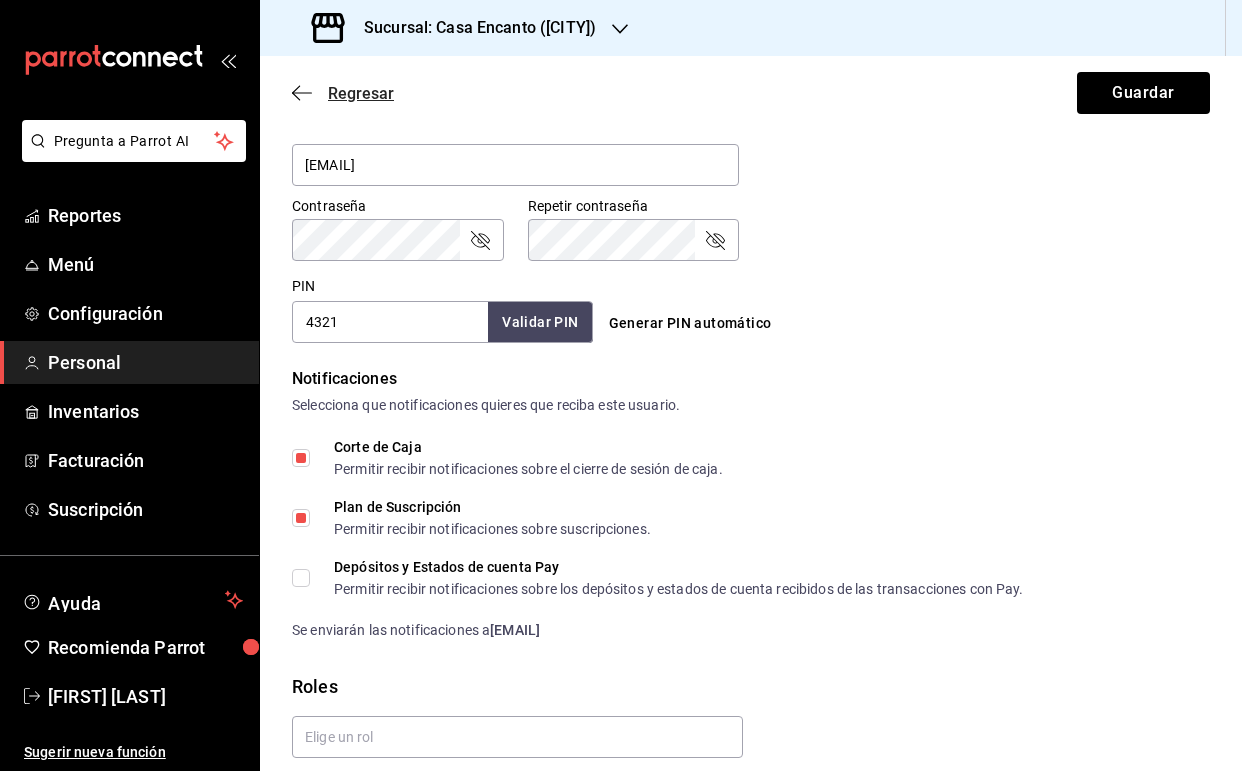click on "Regresar" at bounding box center [361, 93] 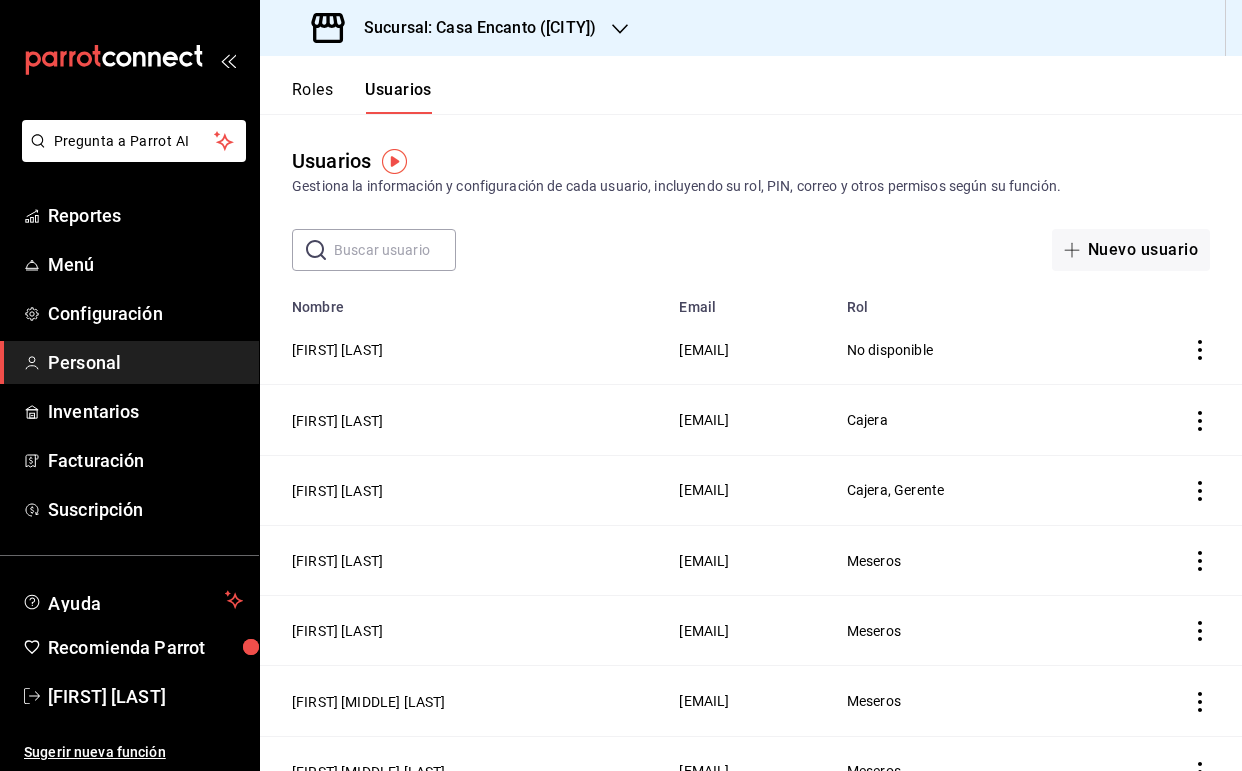 click 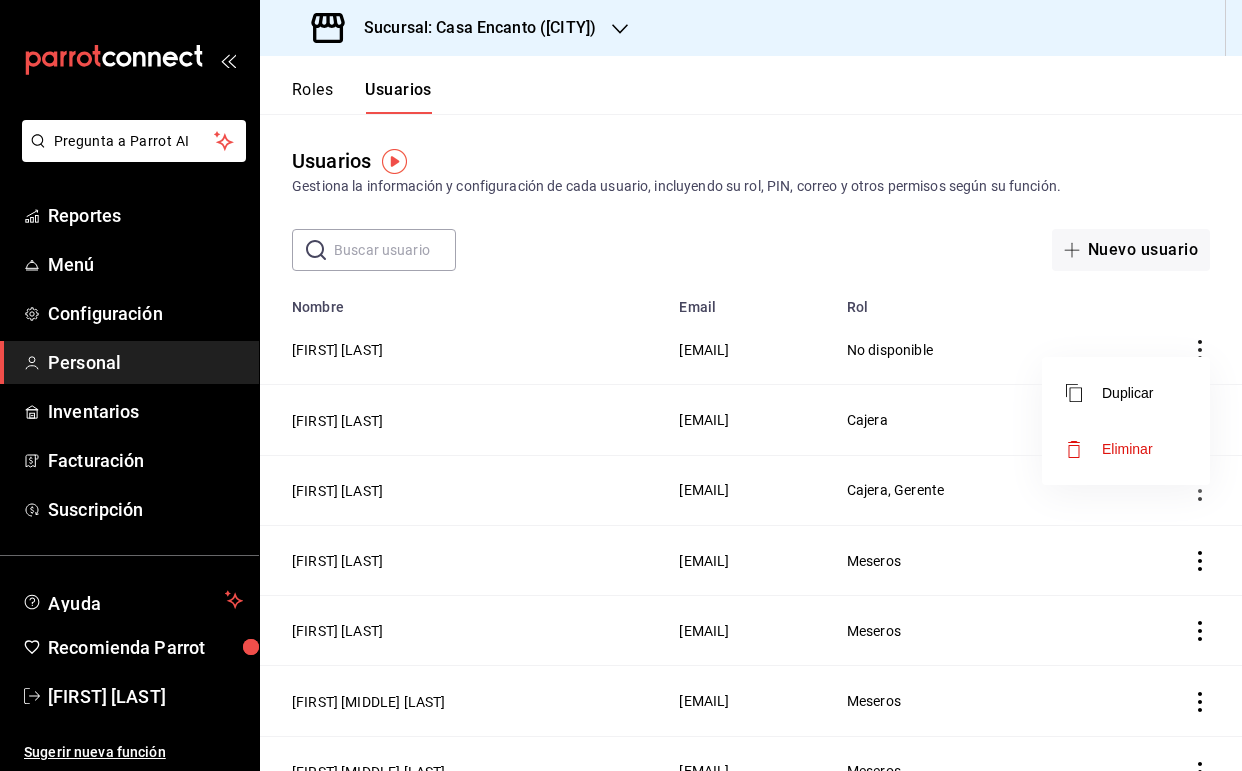 click on "Eliminar" at bounding box center [1127, 449] 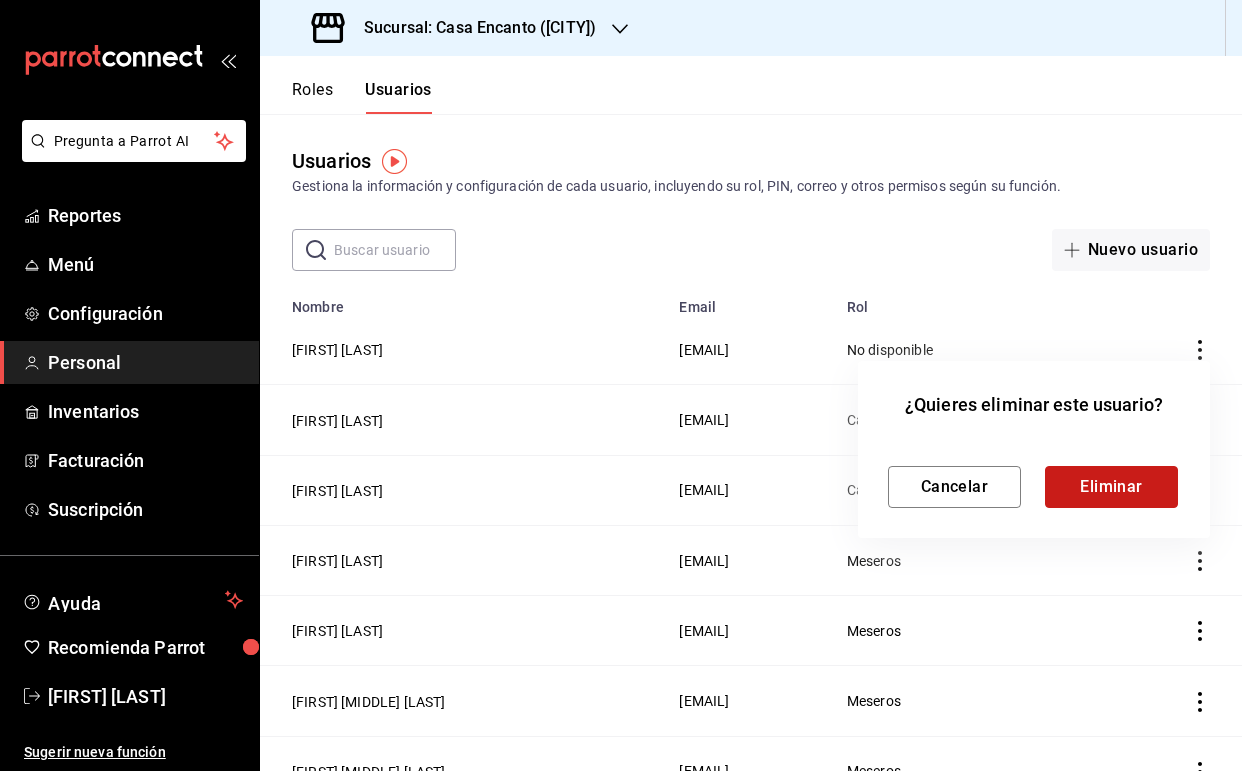 click on "Eliminar" at bounding box center [1111, 487] 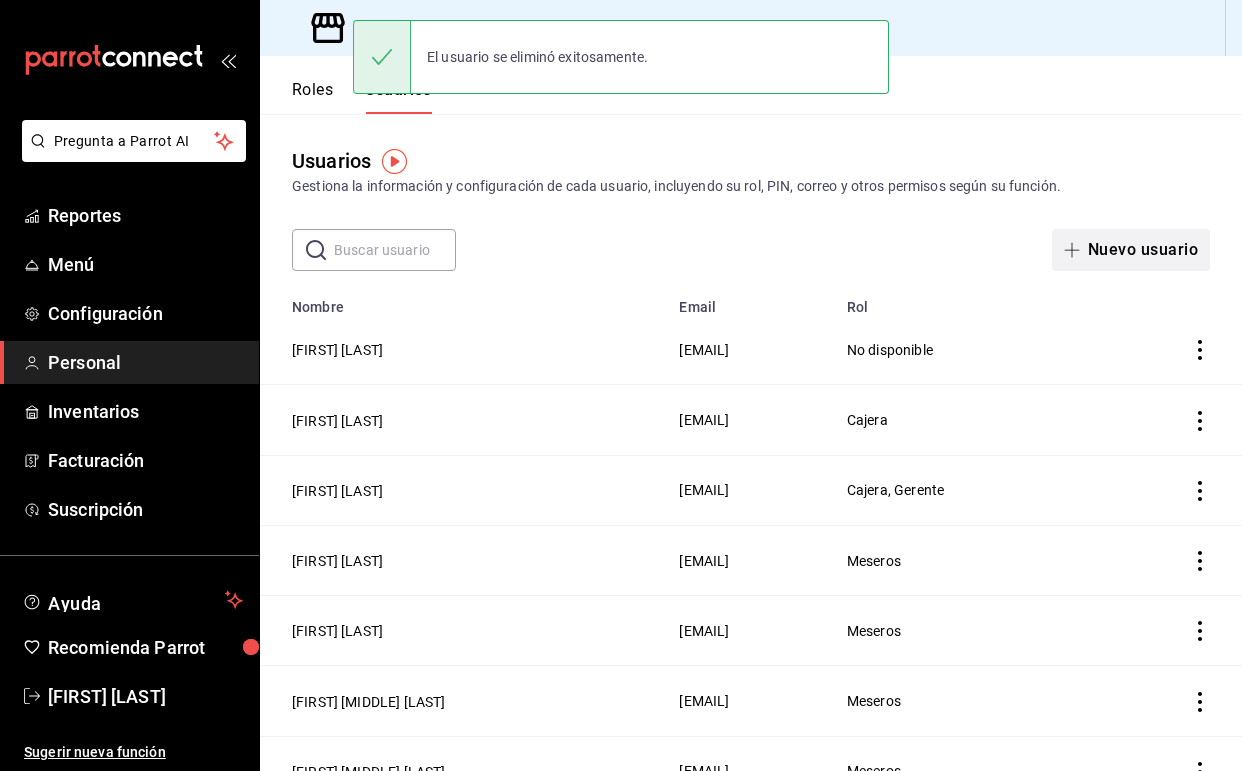 click on "Nuevo usuario" at bounding box center [1131, 250] 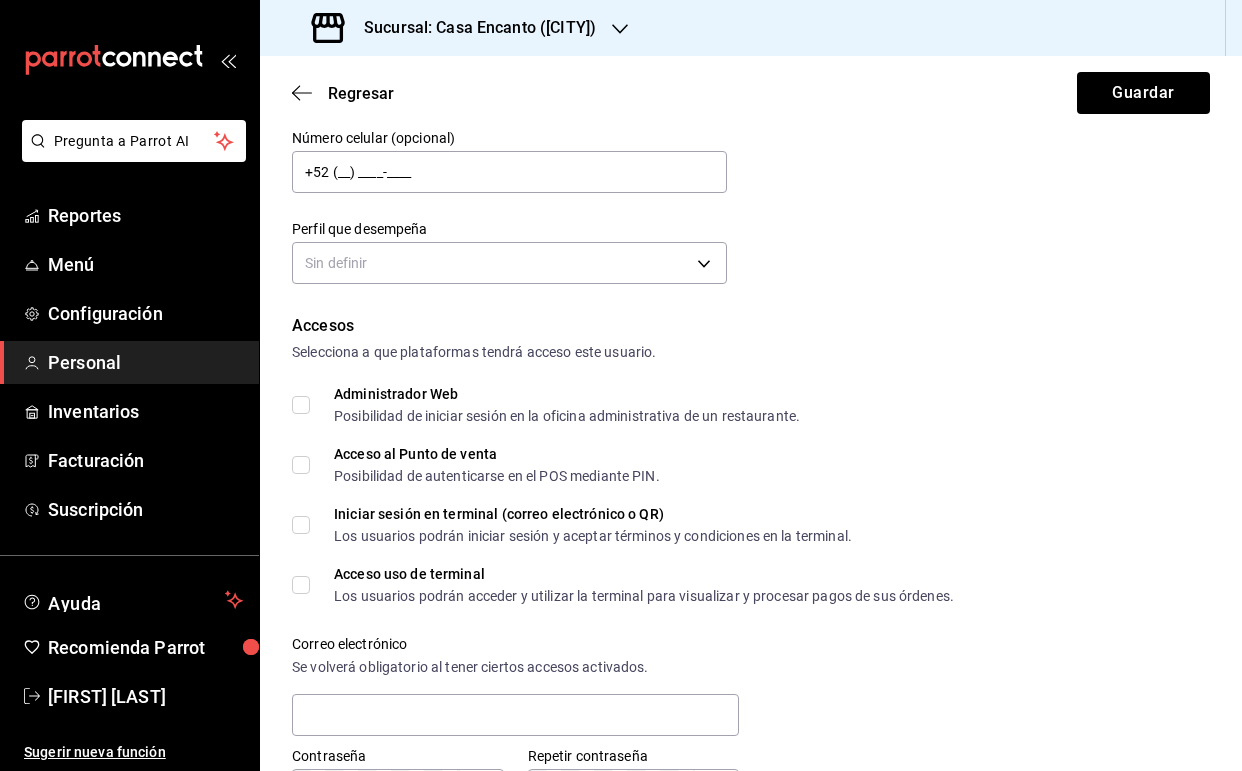 scroll, scrollTop: 299, scrollLeft: 0, axis: vertical 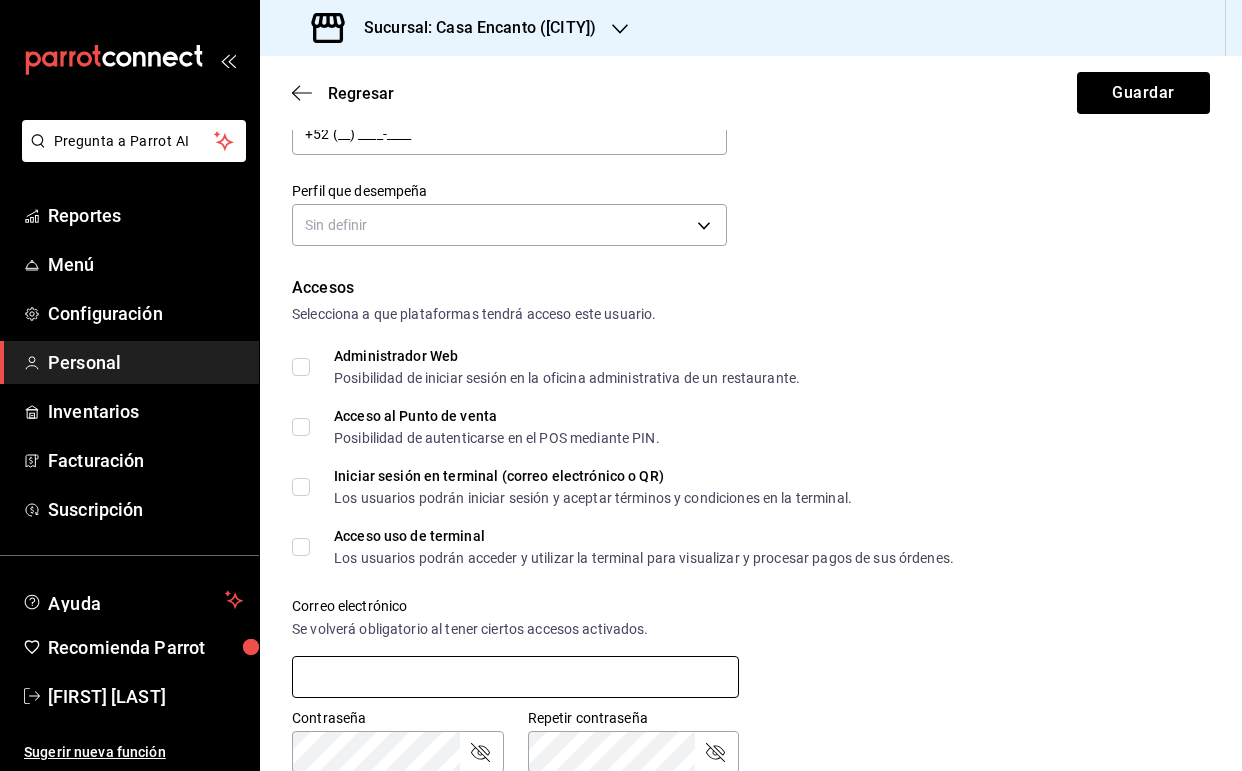 paste on "[EMAIL]" 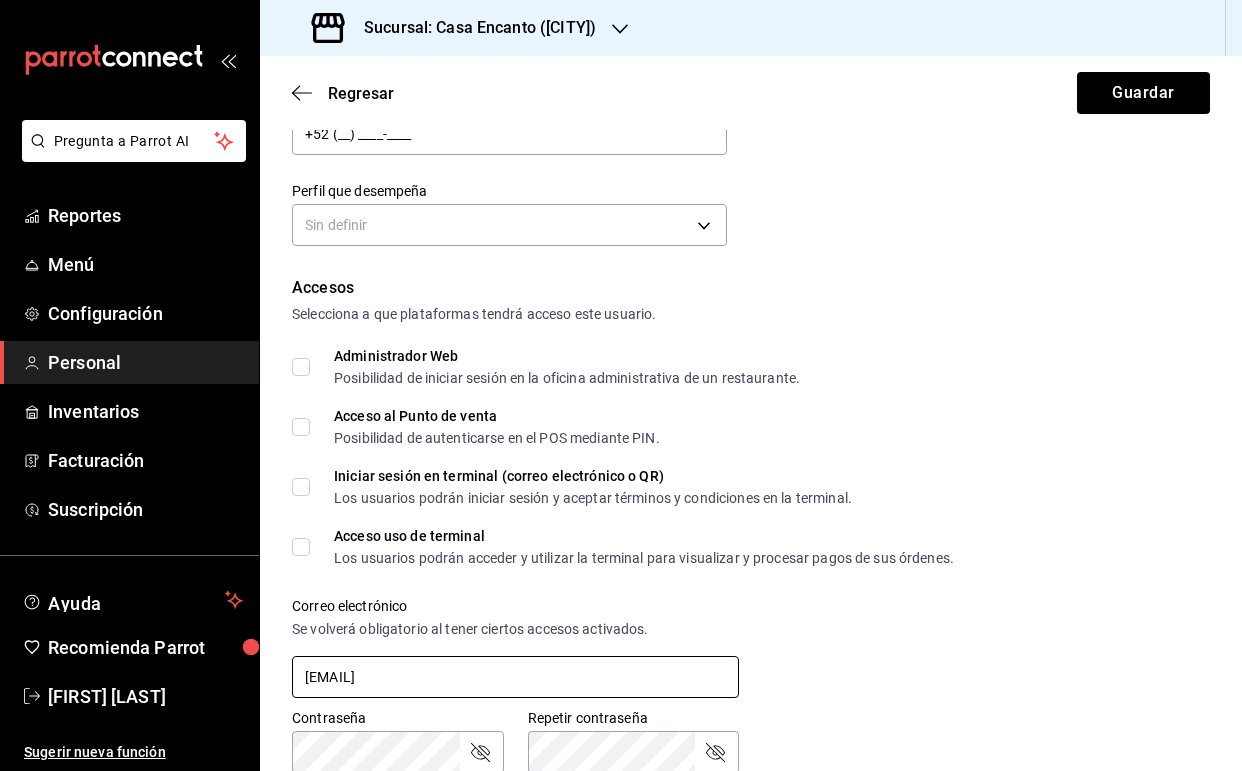 scroll, scrollTop: 63, scrollLeft: 0, axis: vertical 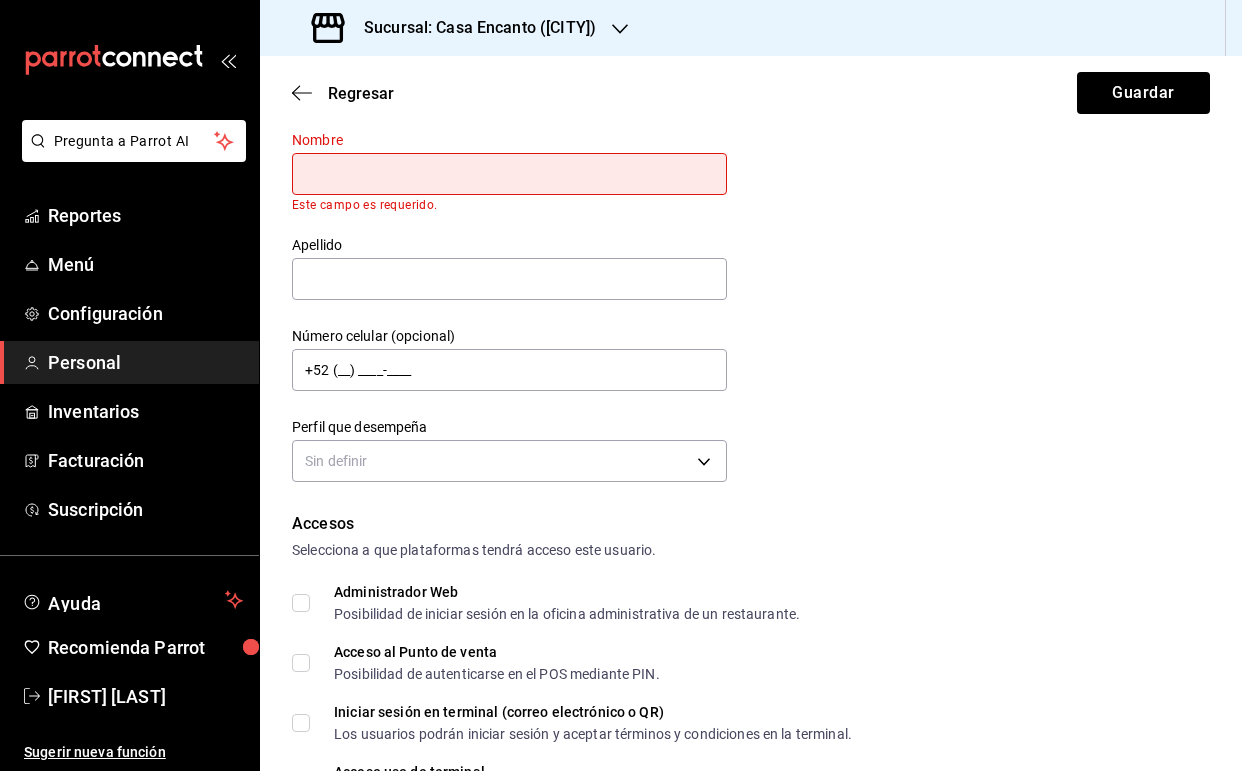 type on "[EMAIL]" 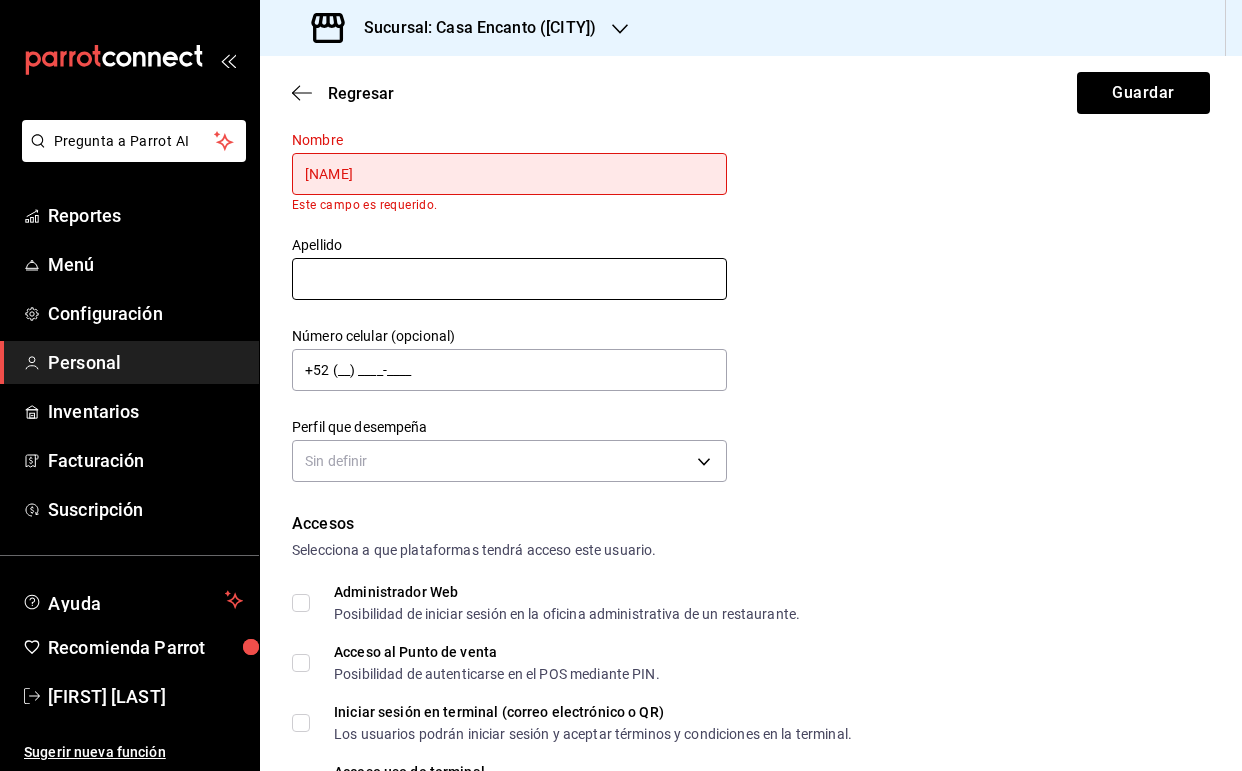 type on "[NAME]" 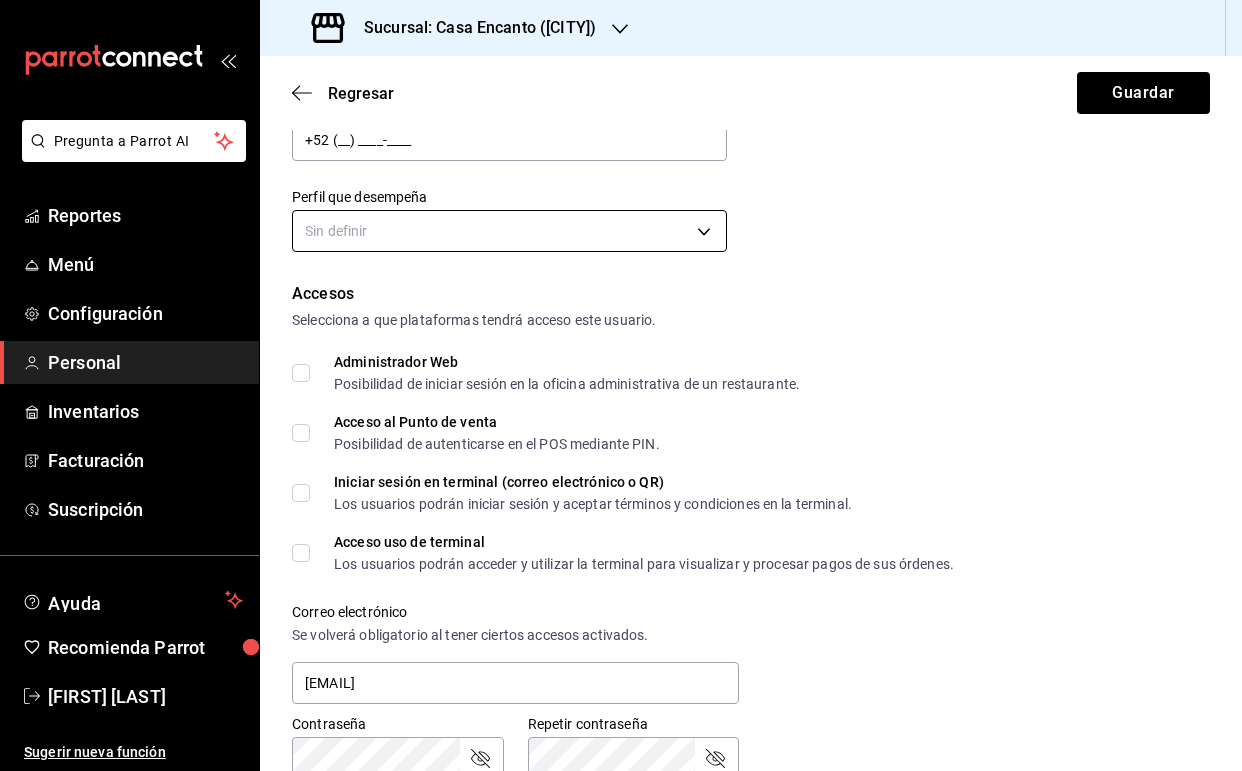 scroll, scrollTop: 264, scrollLeft: 0, axis: vertical 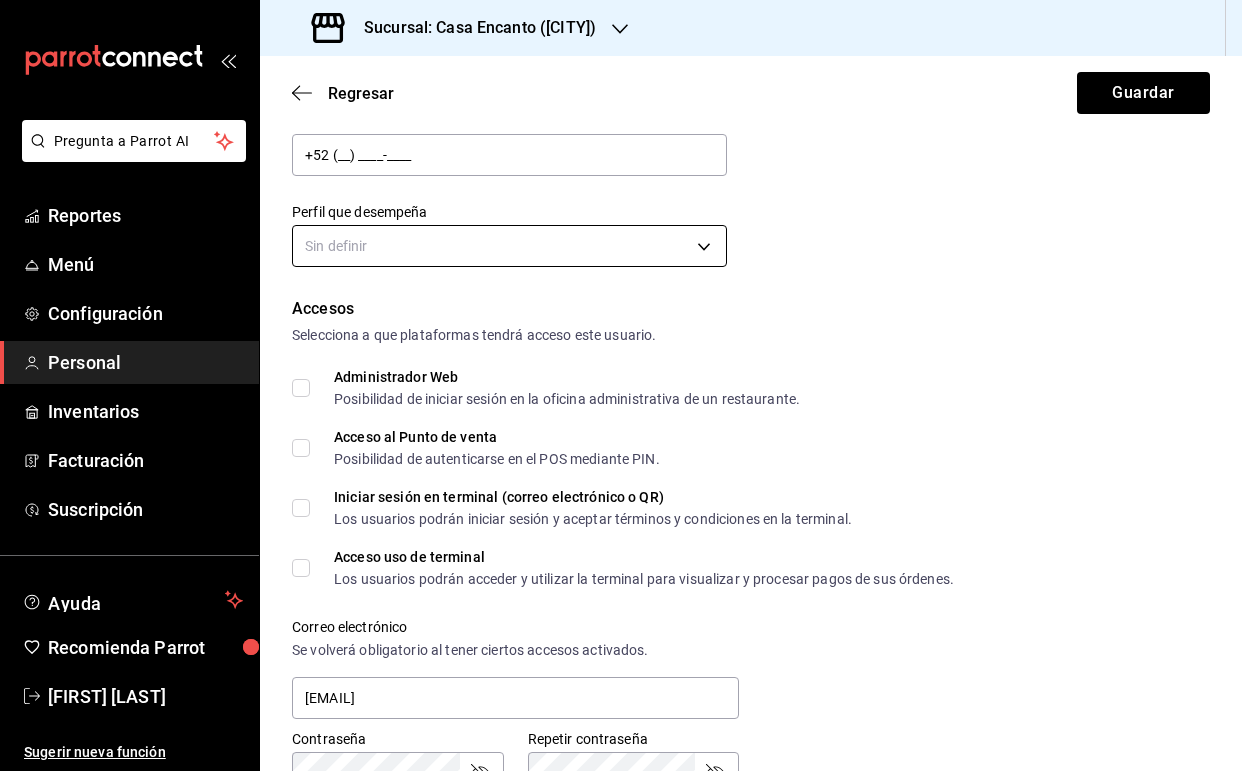 type on "[LAST]" 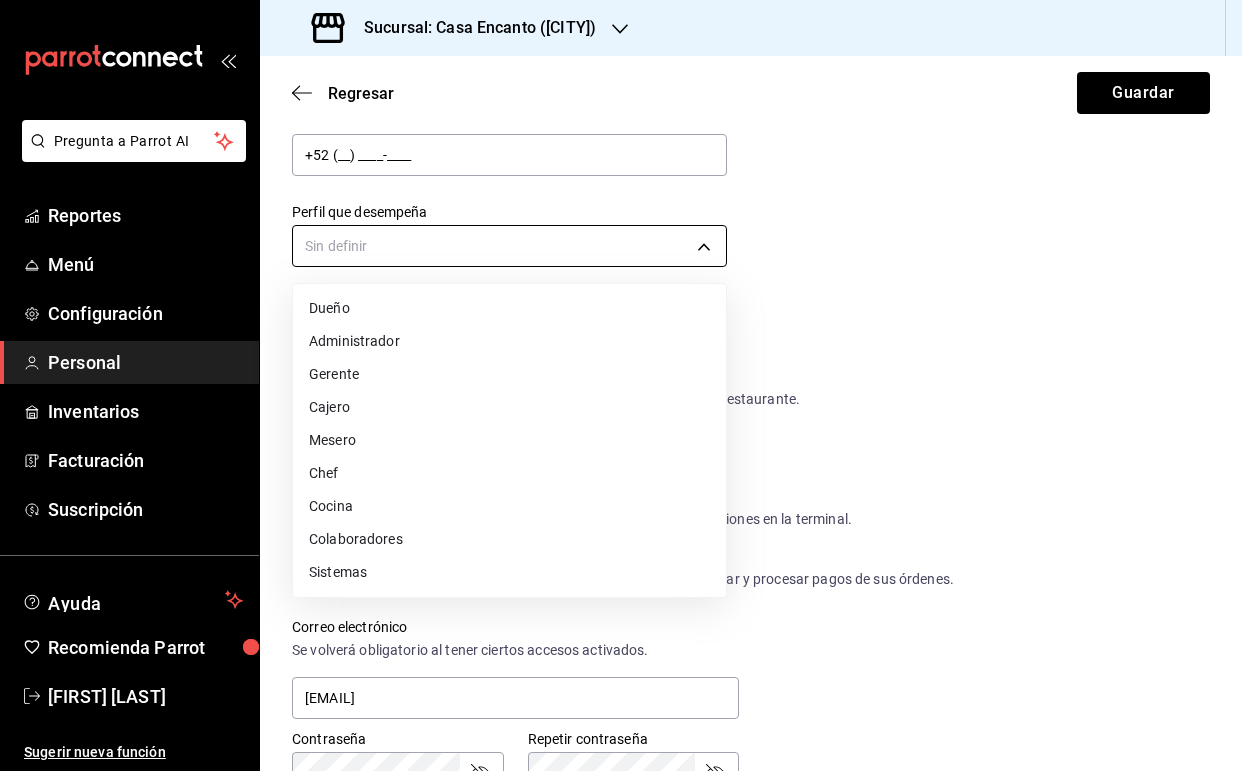 click on "Pregunta a Parrot AI Reportes   Menú   Configuración   Personal   Inventarios   Facturación   Suscripción   Ayuda Recomienda Parrot   [PERSON]   Sugerir nueva función   Sucursal: Casa Encanto ([CITY]) Regresar Guardar Datos personales Nombre [FIRST] Apellido [LAST] Número celular (opcional) +52 (__) ____-____ Perfil que desempeña Sin definir Accesos Selecciona a que plataformas tendrá acceso este usuario. Administrador Web Posibilidad de iniciar sesión en la oficina administrativa de un restaurante.  Acceso al Punto de venta Posibilidad de autenticarse en el POS mediante PIN.  Iniciar sesión en terminal (correo electrónico o QR) Los usuarios podrán iniciar sesión y aceptar términos y condiciones en la terminal. Acceso uso de terminal Los usuarios podrán acceder y utilizar la terminal para visualizar y procesar pagos de sus órdenes. Correo electrónico Se volverá obligatorio al tener ciertos accesos activados. [EMAIL] Contraseña Contraseña Repetir contraseña PIN ​ Roles" at bounding box center [621, 385] 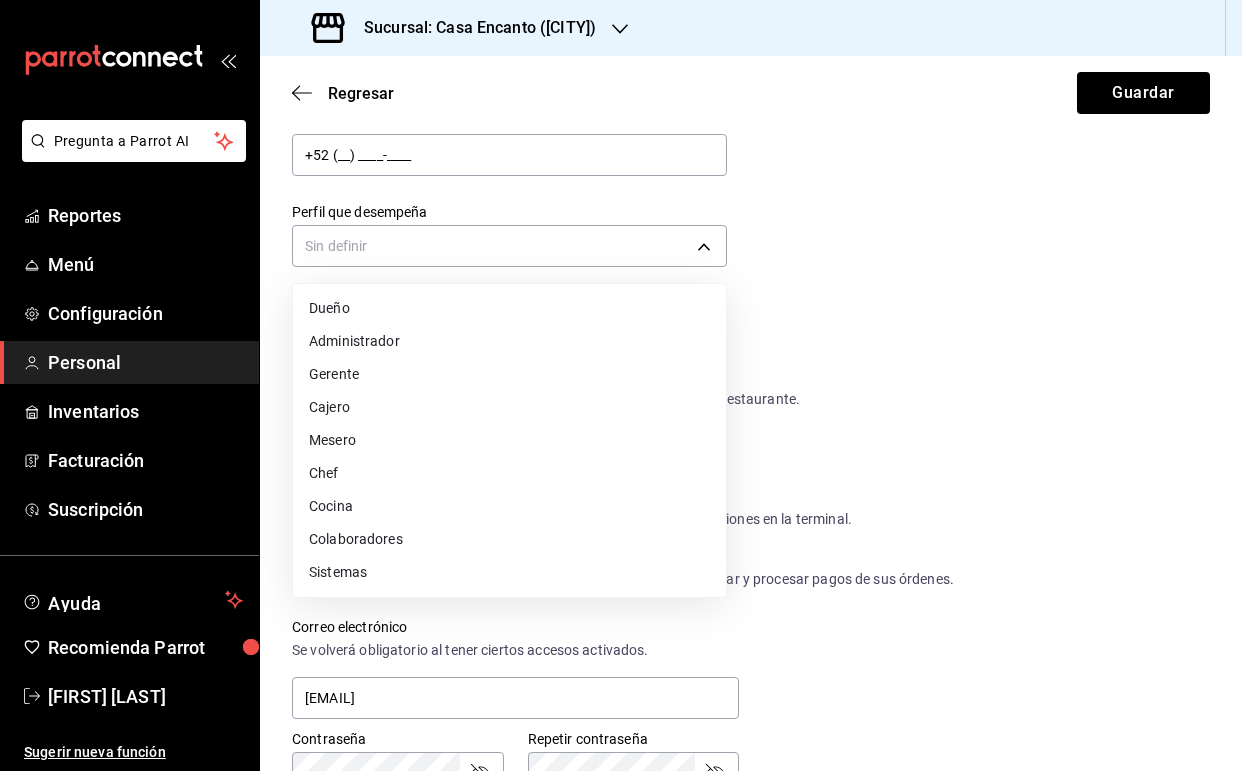 click on "Cajero" at bounding box center (509, 407) 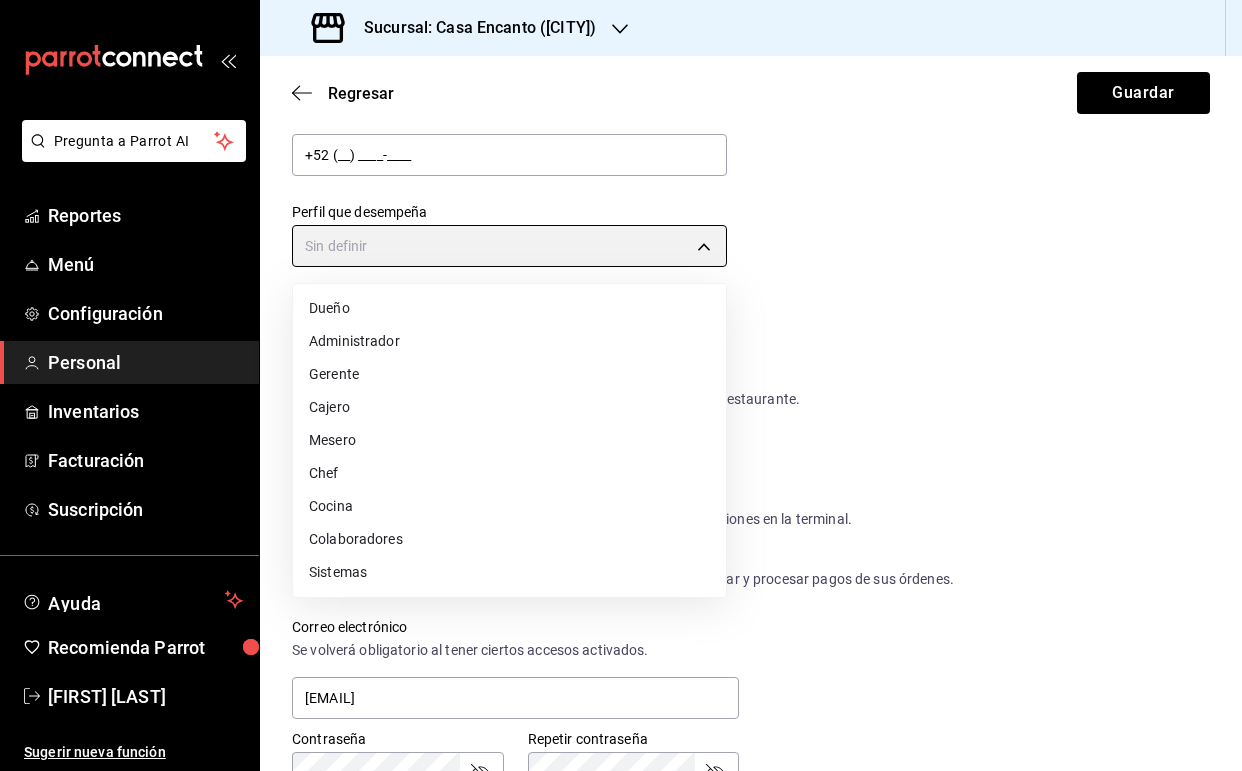type on "CASHIER" 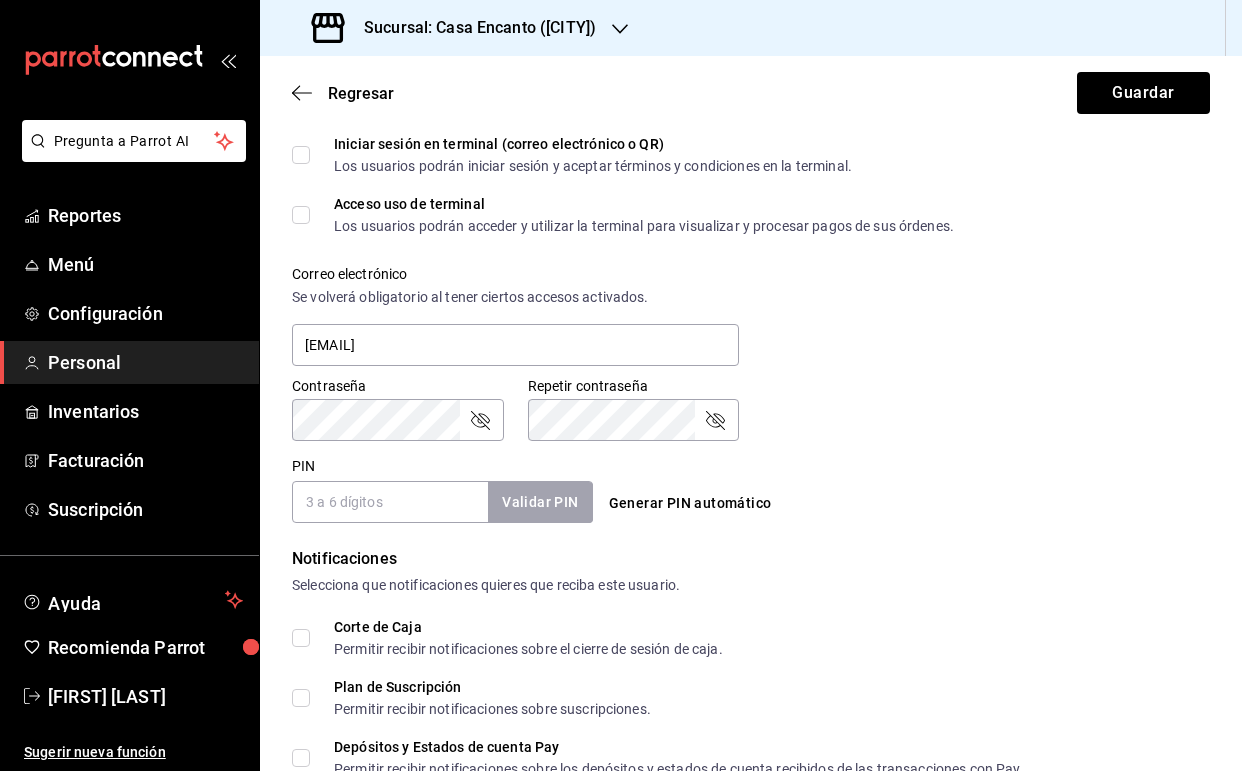 scroll, scrollTop: 647, scrollLeft: 0, axis: vertical 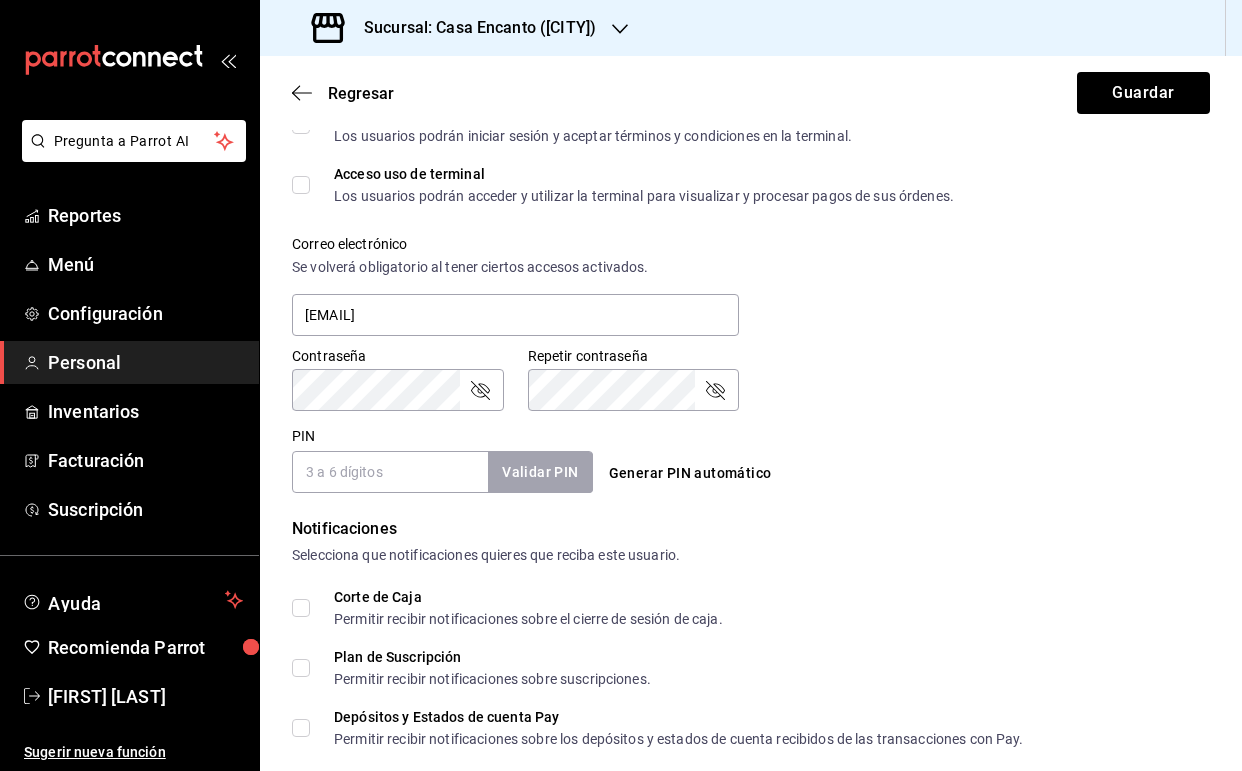 click on "PIN" at bounding box center (390, 472) 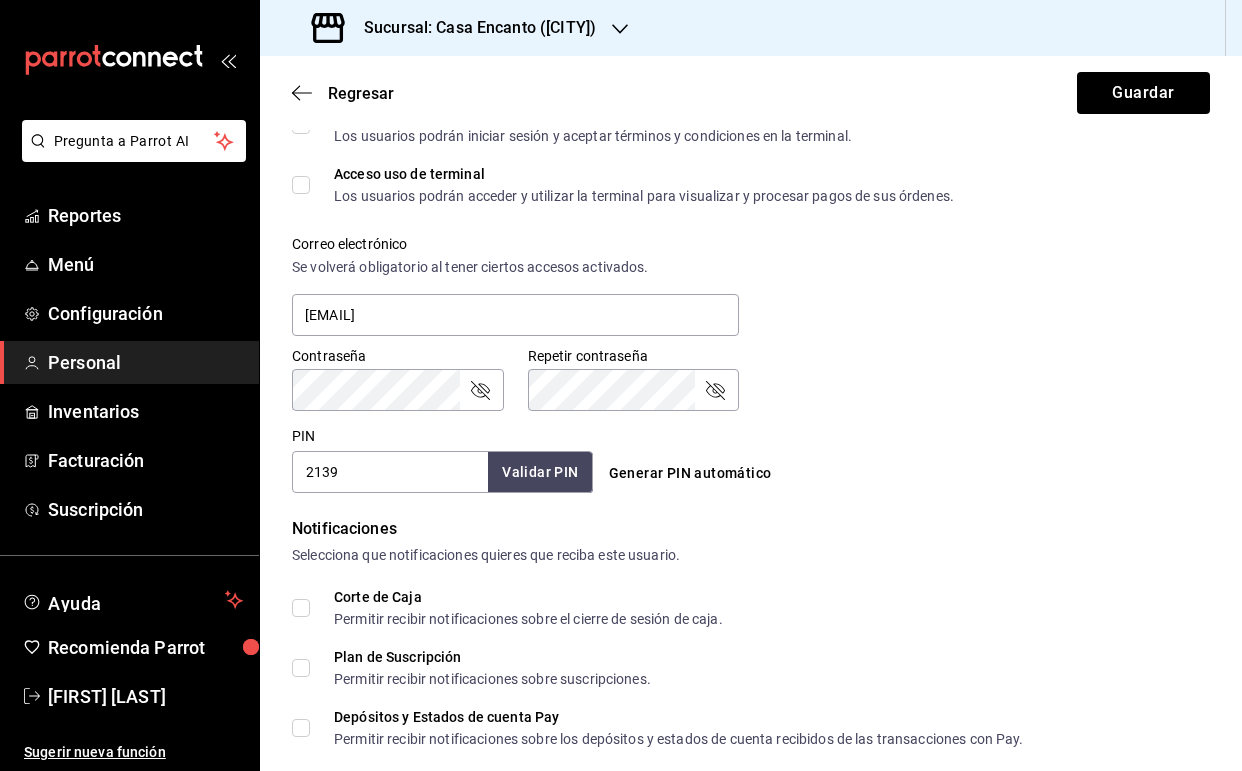 type on "2139" 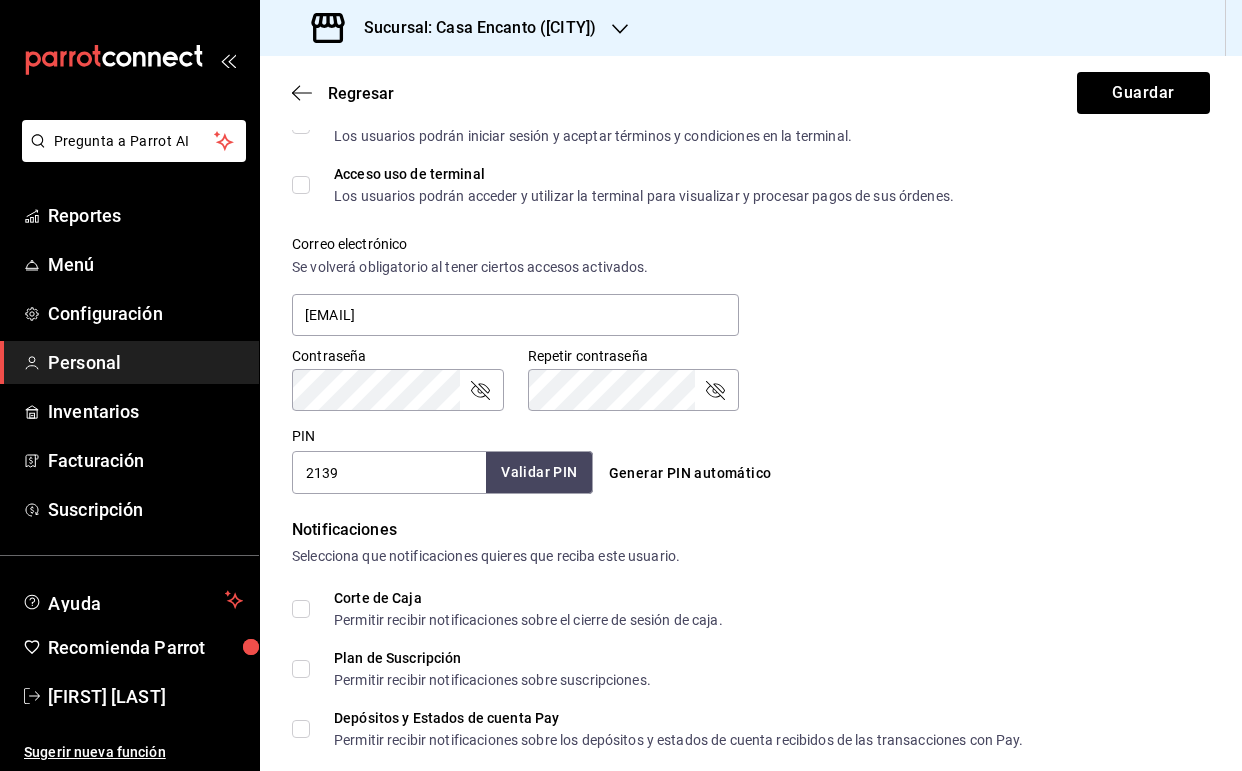 click on "Validar PIN" at bounding box center [539, 472] 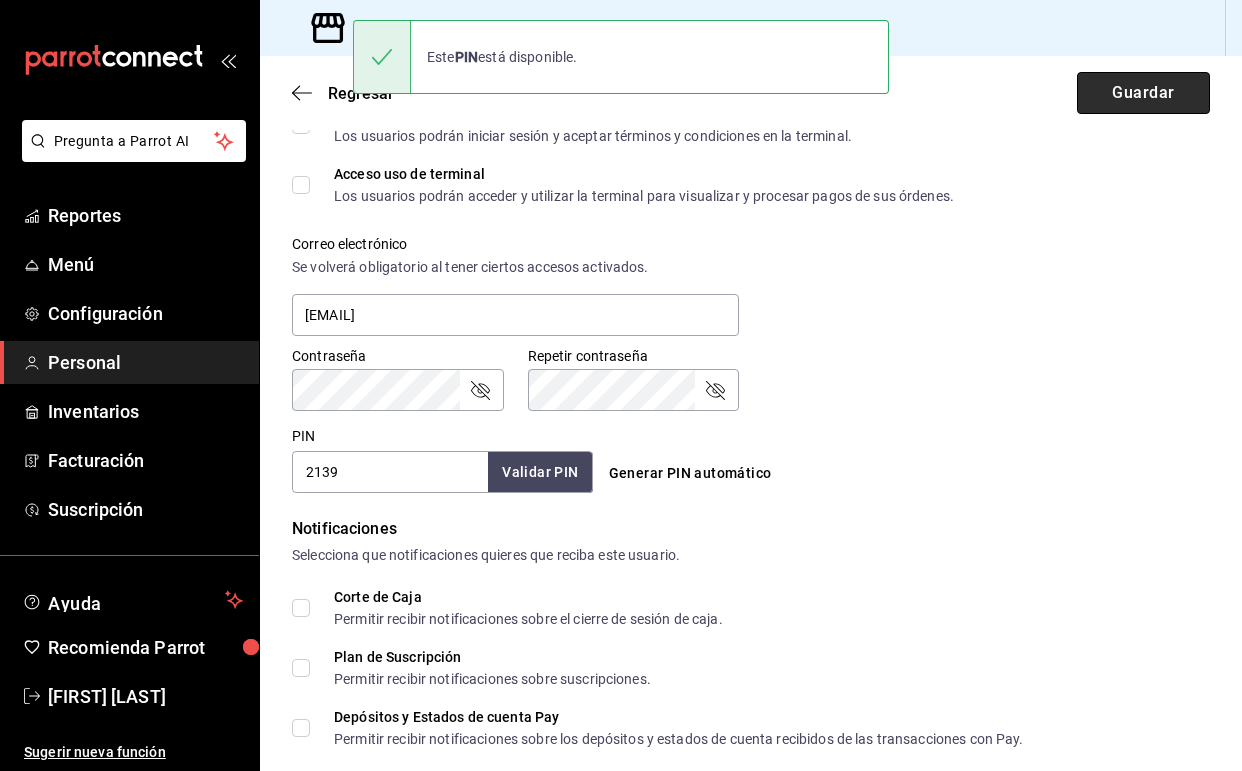 click on "Guardar" at bounding box center (1143, 93) 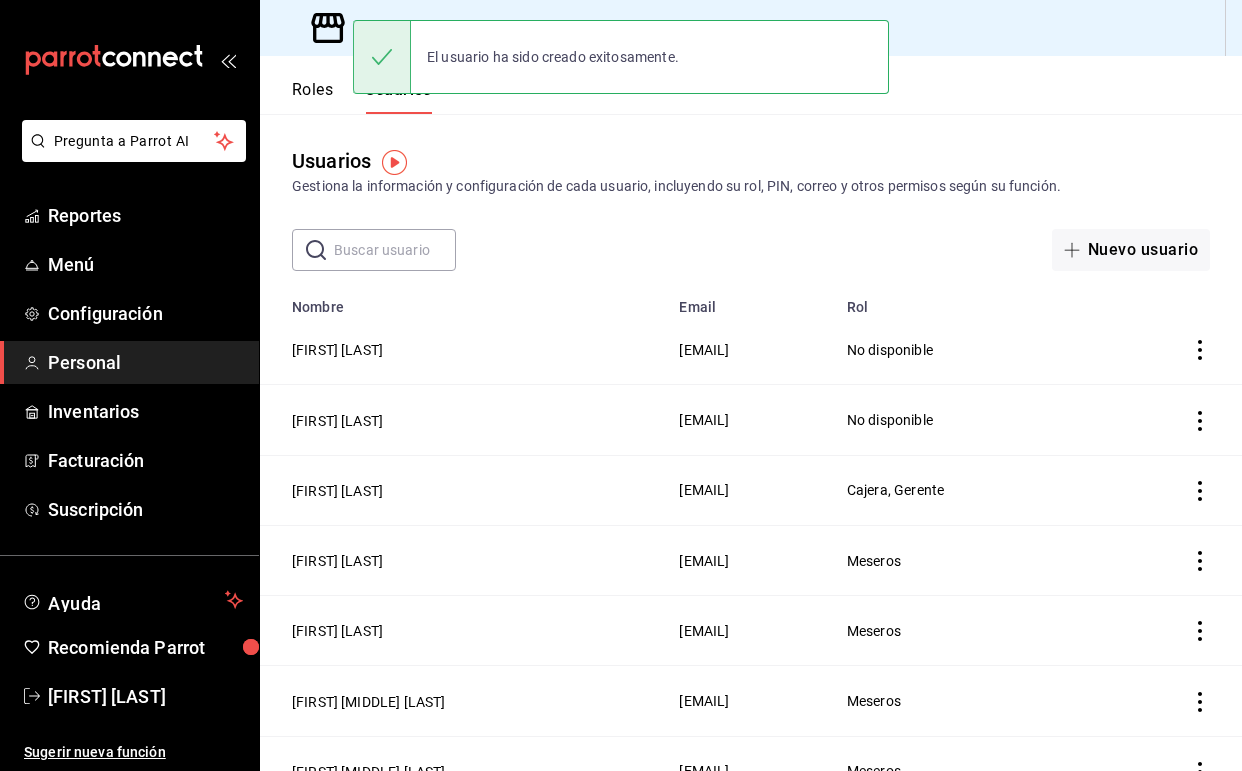 scroll, scrollTop: 0, scrollLeft: 0, axis: both 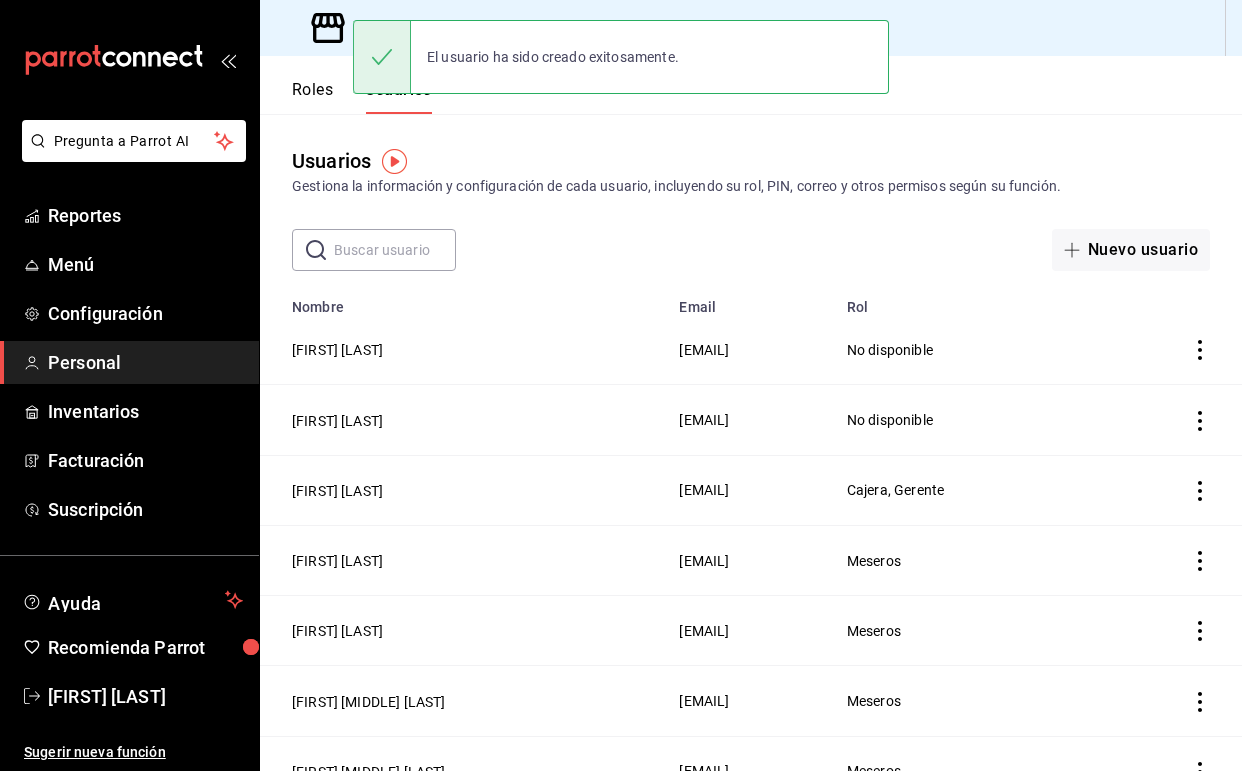 click on "El usuario ha sido creado exitosamente." at bounding box center [553, 57] 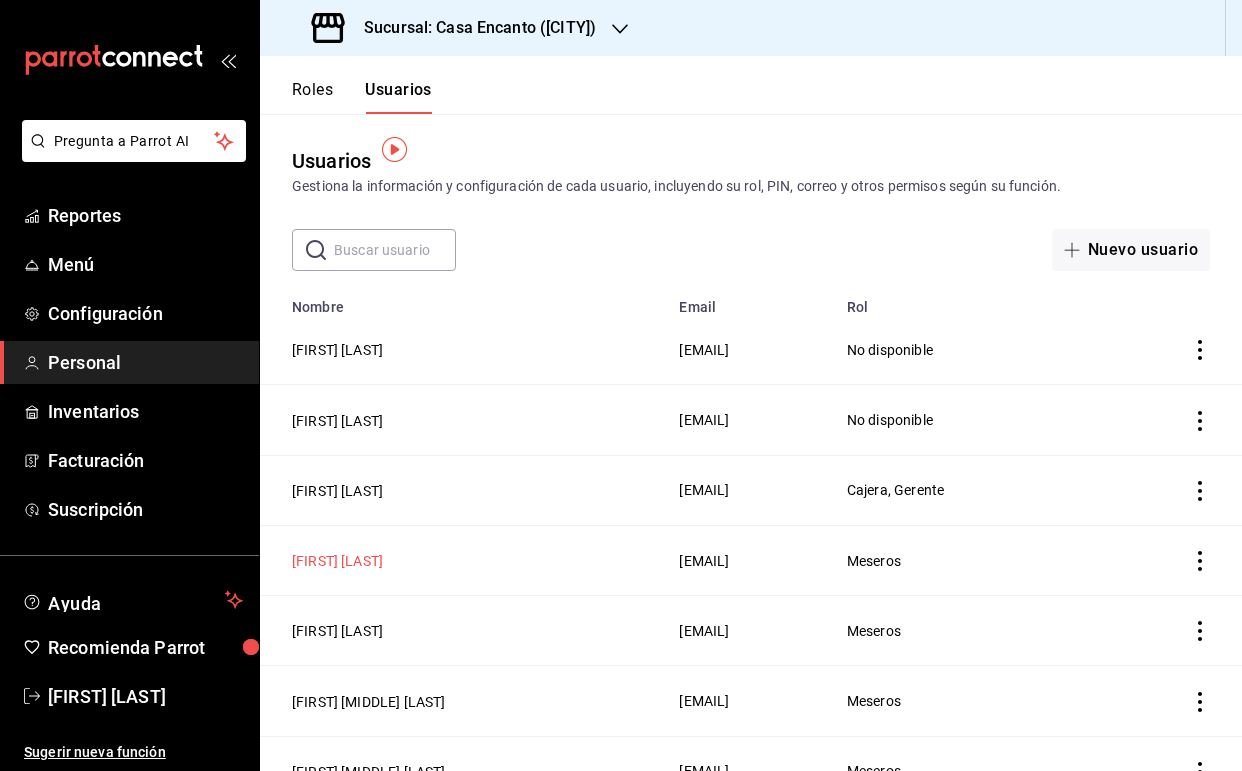 scroll, scrollTop: 35, scrollLeft: 0, axis: vertical 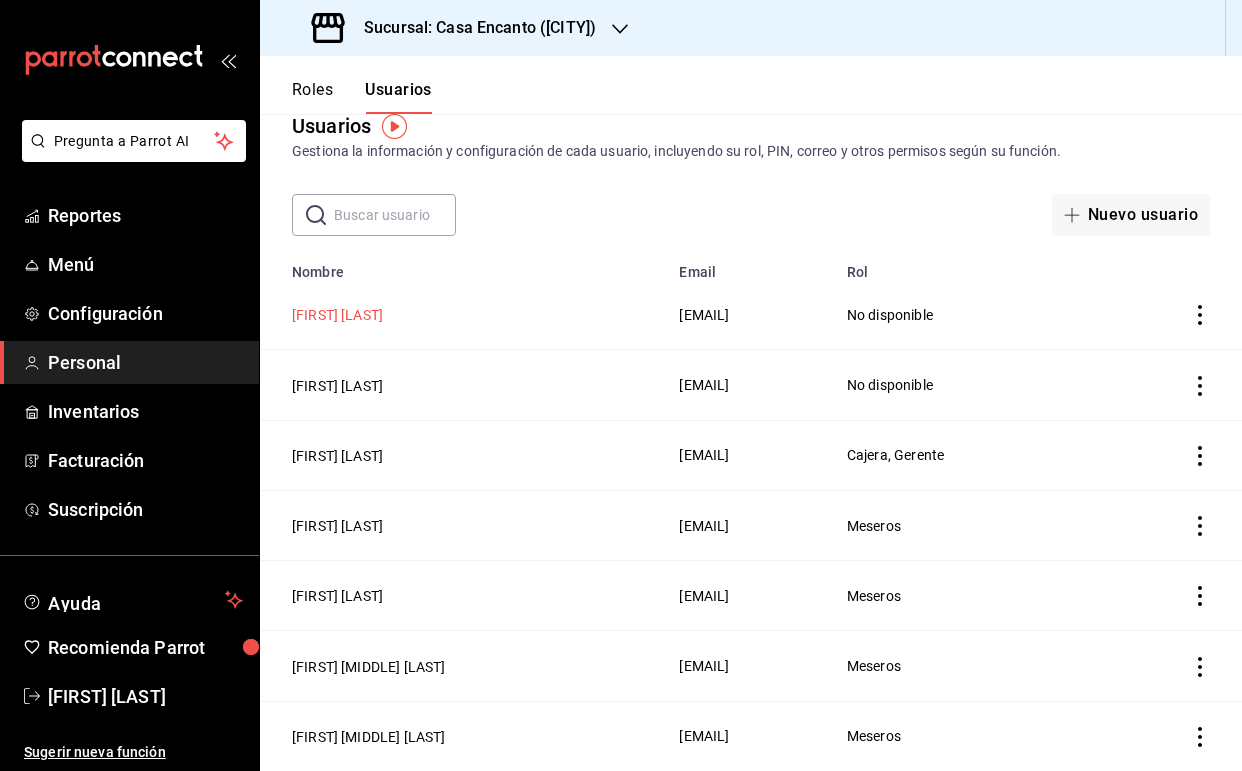 click on "[FIRST] [LAST]" at bounding box center (337, 315) 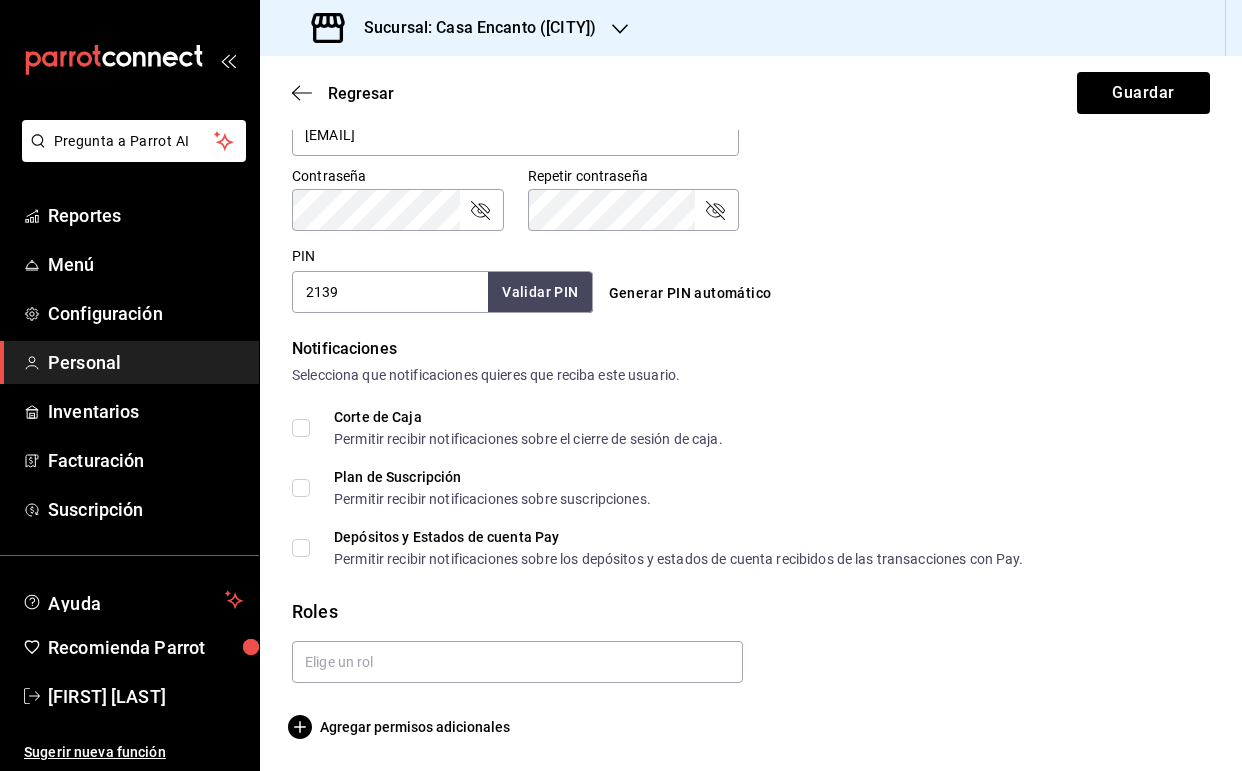 scroll, scrollTop: 827, scrollLeft: 0, axis: vertical 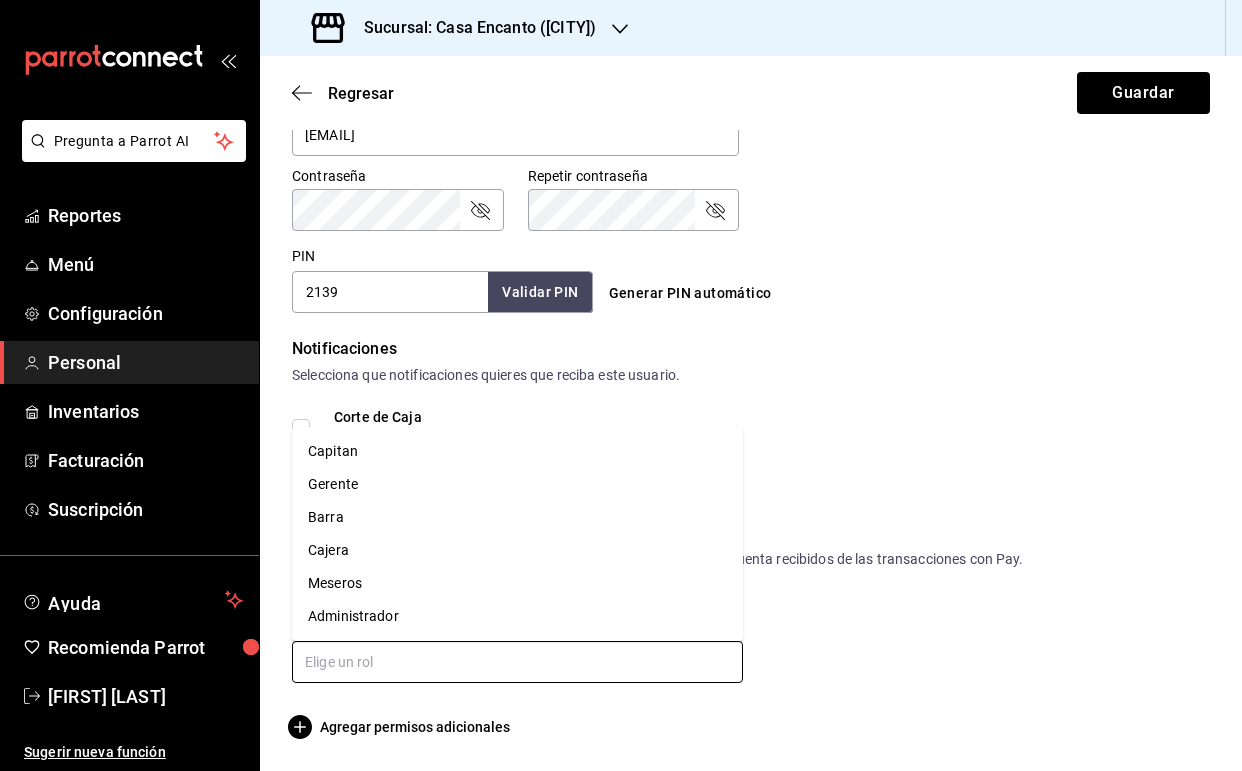 click at bounding box center [517, 662] 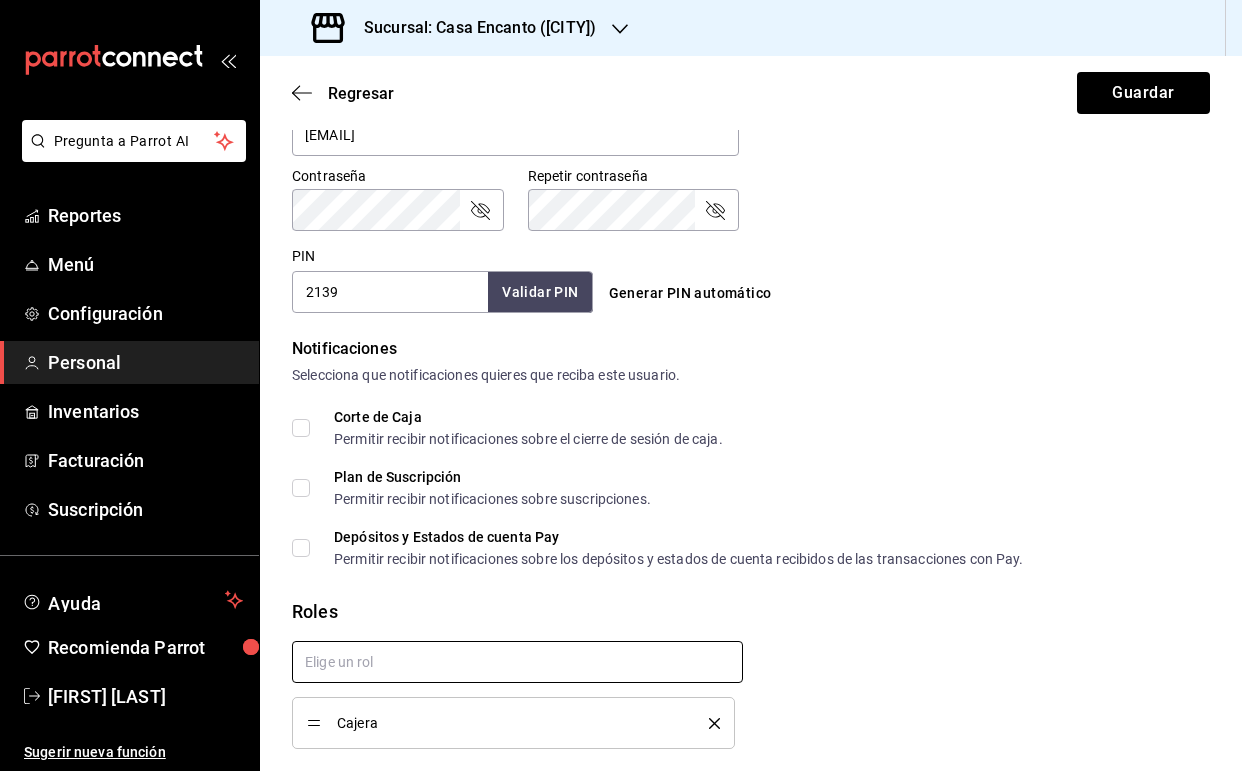 checkbox on "true" 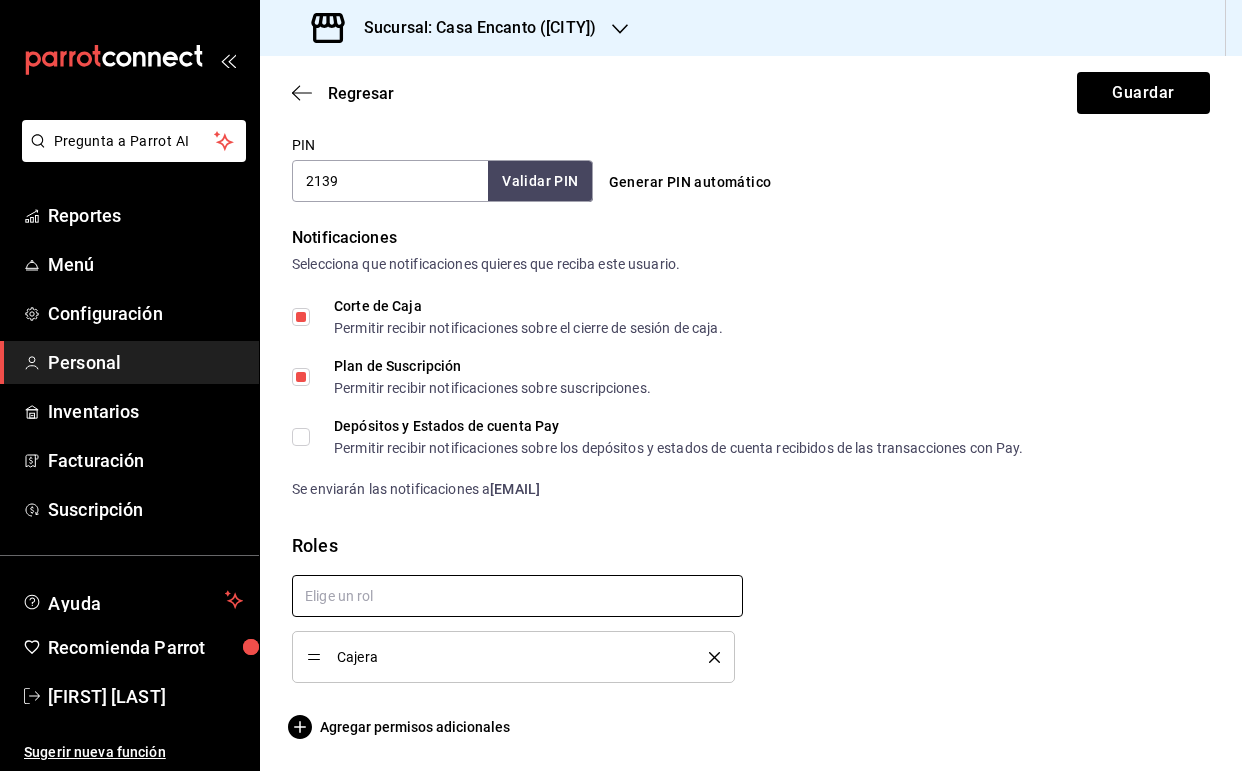scroll, scrollTop: 938, scrollLeft: 0, axis: vertical 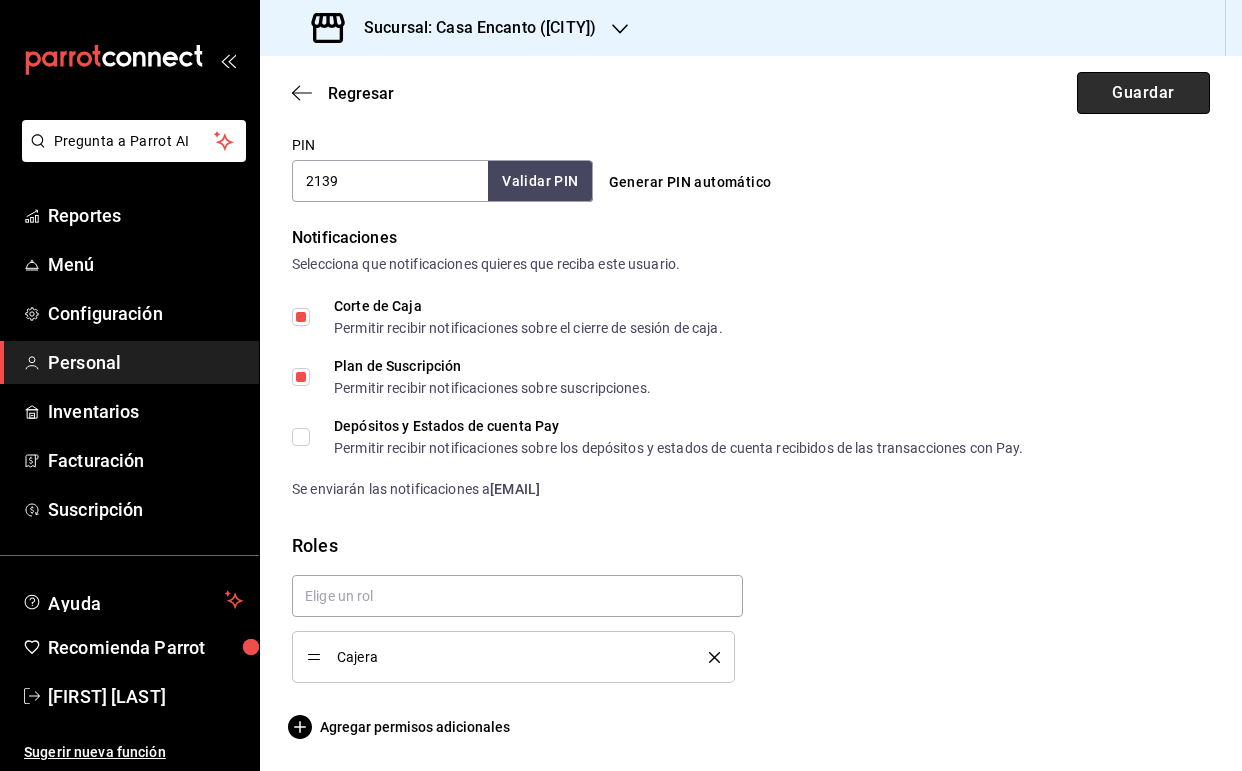 click on "Guardar" at bounding box center (1143, 93) 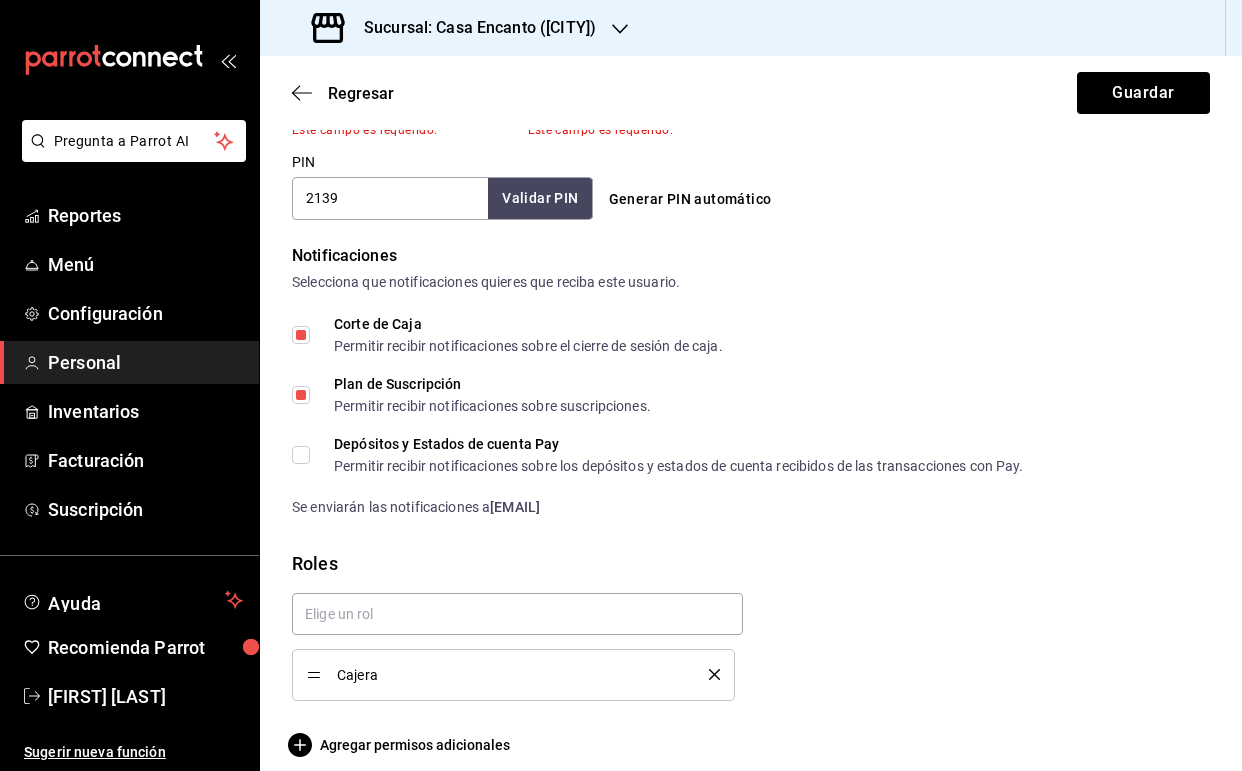click on "Accesos Selecciona a que plataformas tendrá acceso este usuario. Administrador Web Posibilidad de iniciar sesión en la oficina administrativa de un restaurante.  Acceso al Punto de venta Posibilidad de autenticarse en el POS mediante PIN.  Iniciar sesión en terminal (correo electrónico o QR) Los usuarios podrán iniciar sesión y aceptar términos y condiciones en la terminal. Acceso uso de terminal Los usuarios podrán acceder y utilizar la terminal para visualizar y procesar pagos de sus órdenes. Correo electrónico Se volverá obligatorio al tener ciertos accesos activados. [EMAIL] Contraseña Contraseña Este campo es requerido. Repetir contraseña Repetir contraseña Este campo es requerido. PIN [PIN] Validar PIN ​ Generar PIN automático" at bounding box center (751, -79) 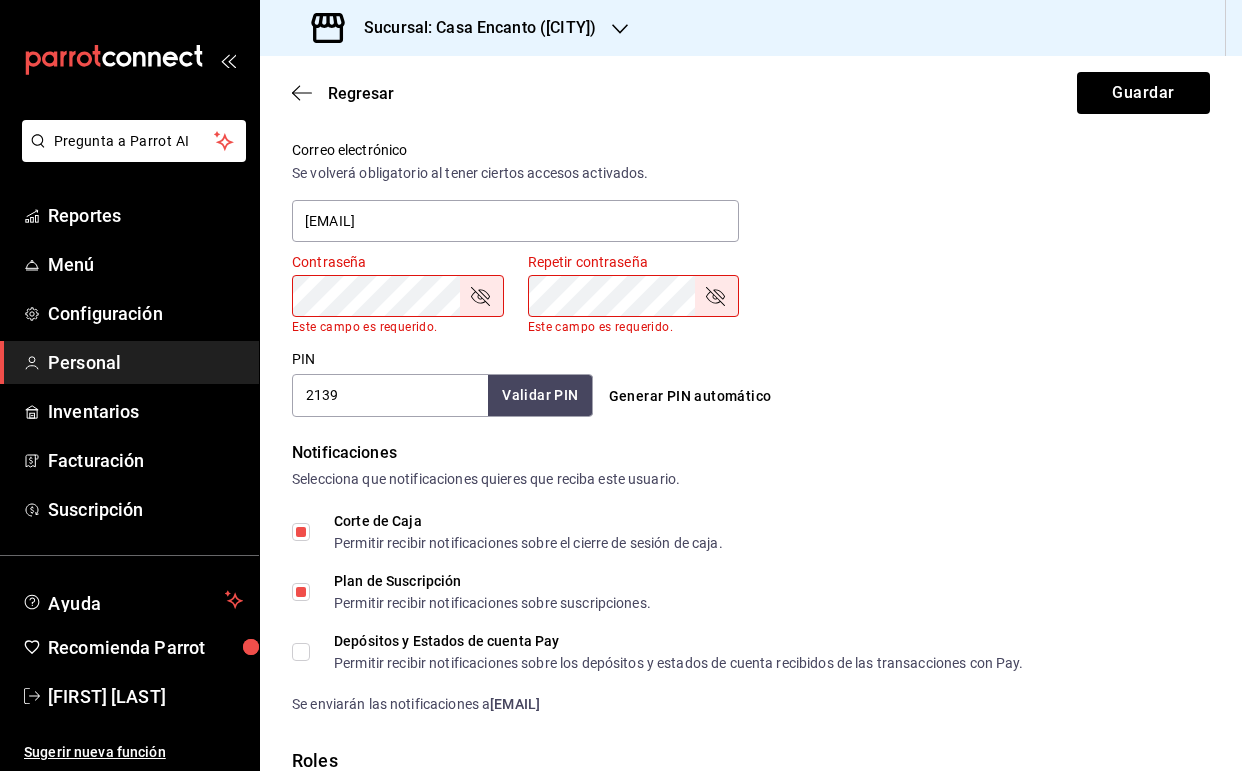 scroll, scrollTop: 732, scrollLeft: 0, axis: vertical 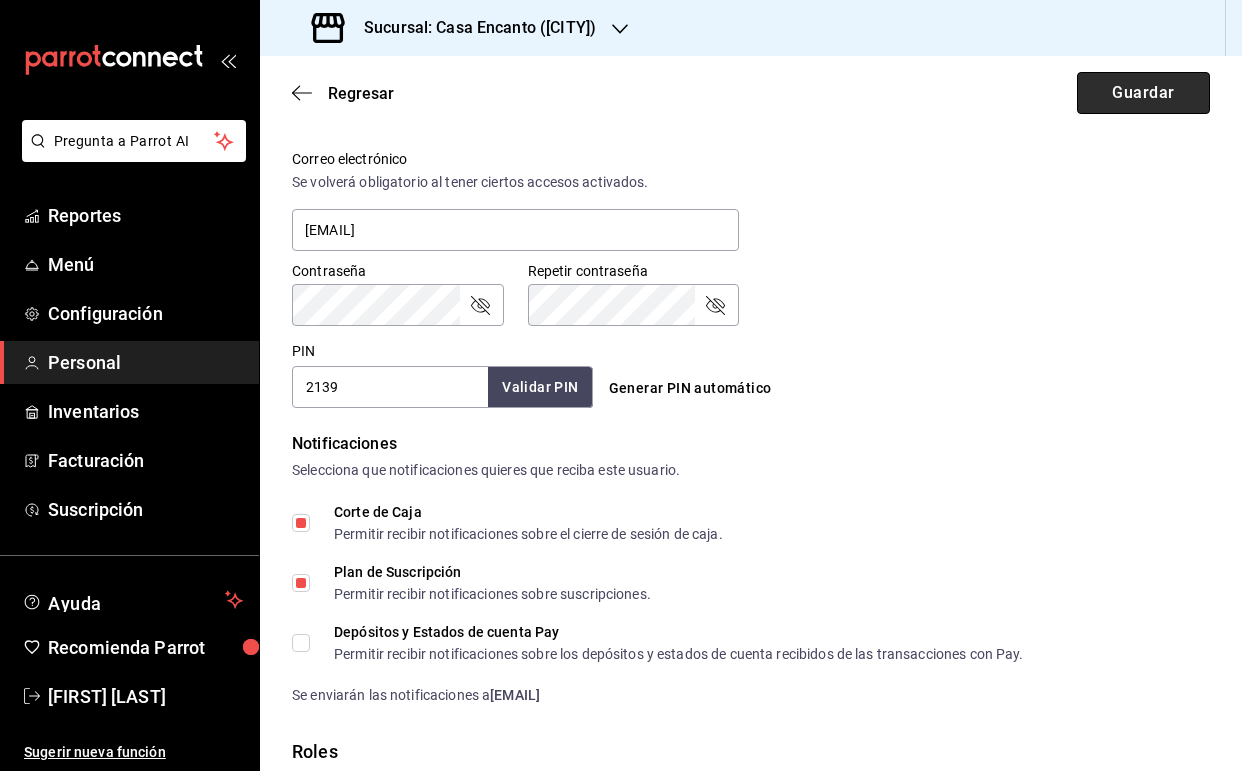 click on "Guardar" at bounding box center [1143, 93] 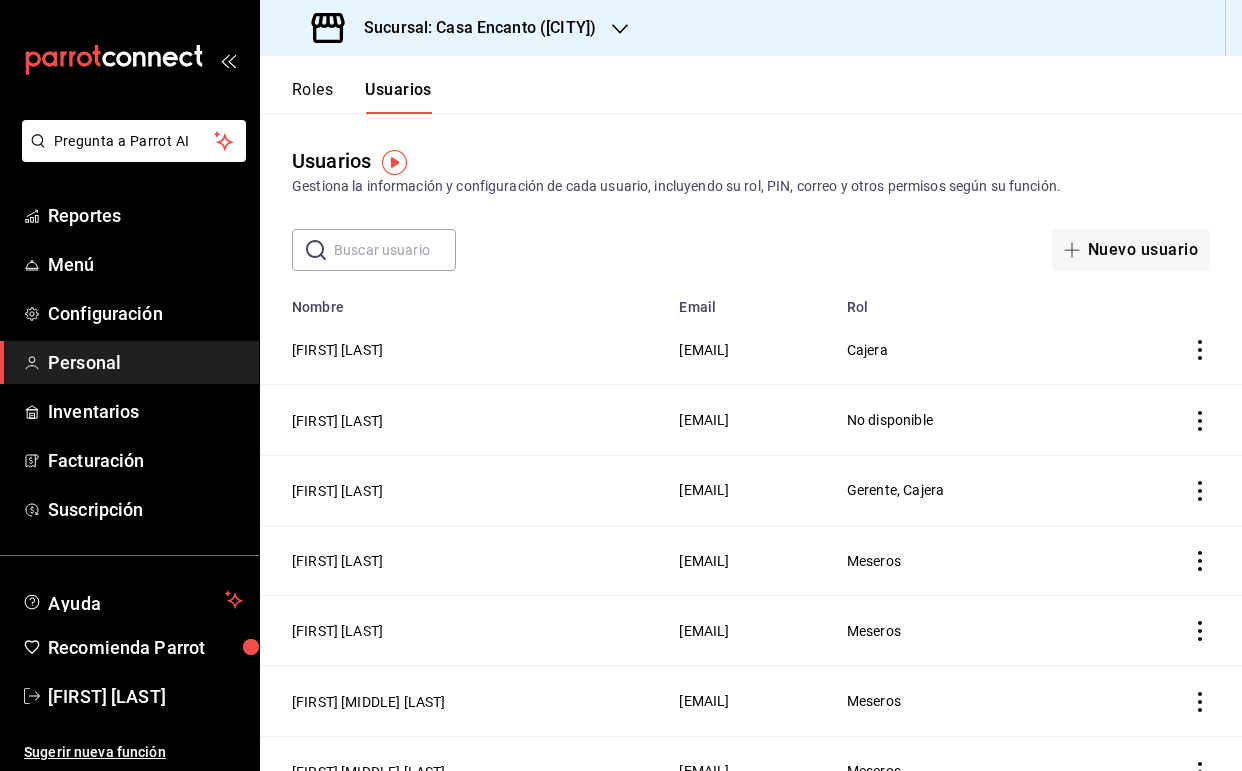 scroll, scrollTop: 0, scrollLeft: 0, axis: both 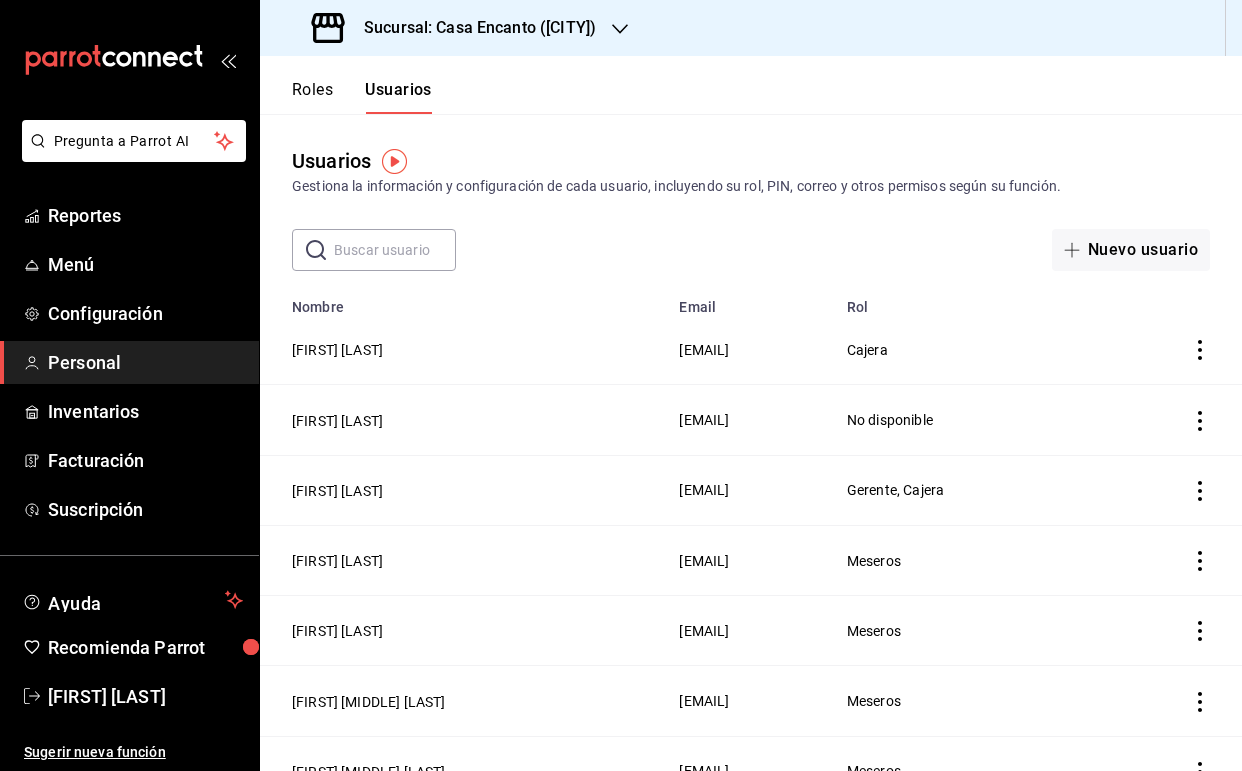 click on "[FIRST] [LAST]" at bounding box center [463, 350] 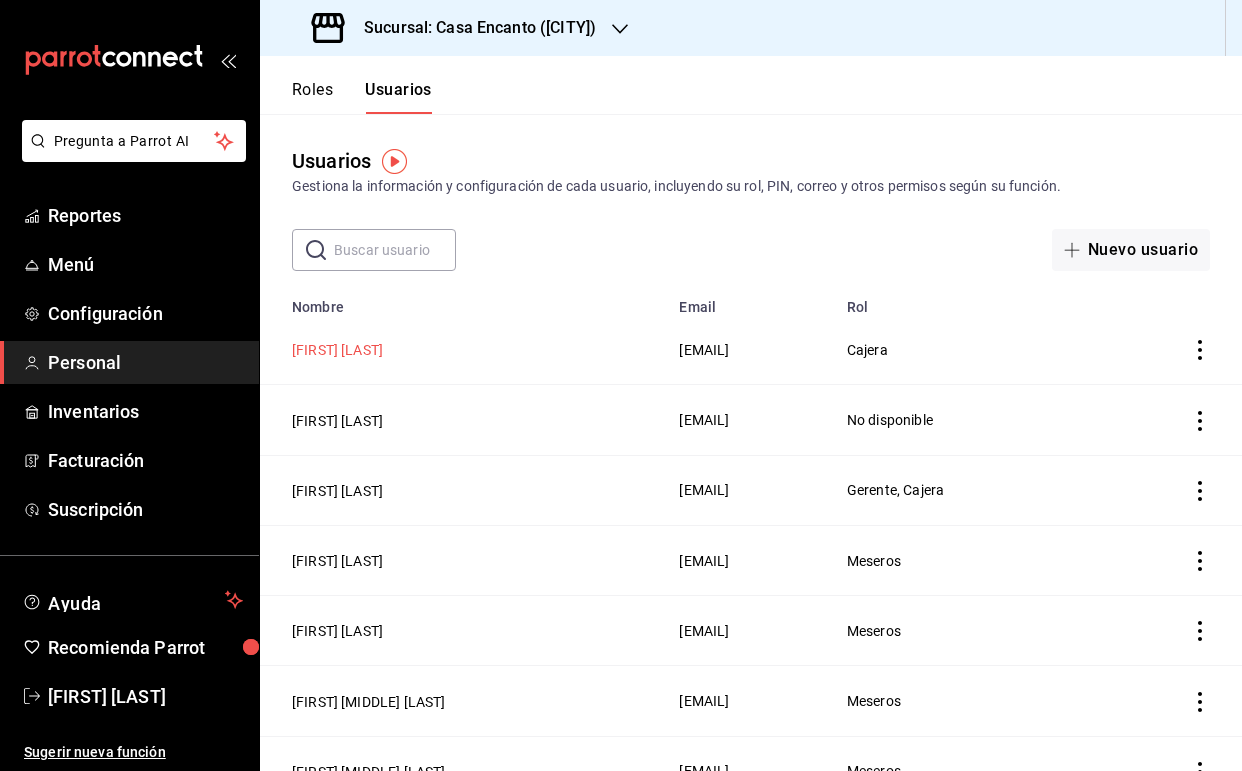 click on "[FIRST] [LAST]" at bounding box center (337, 350) 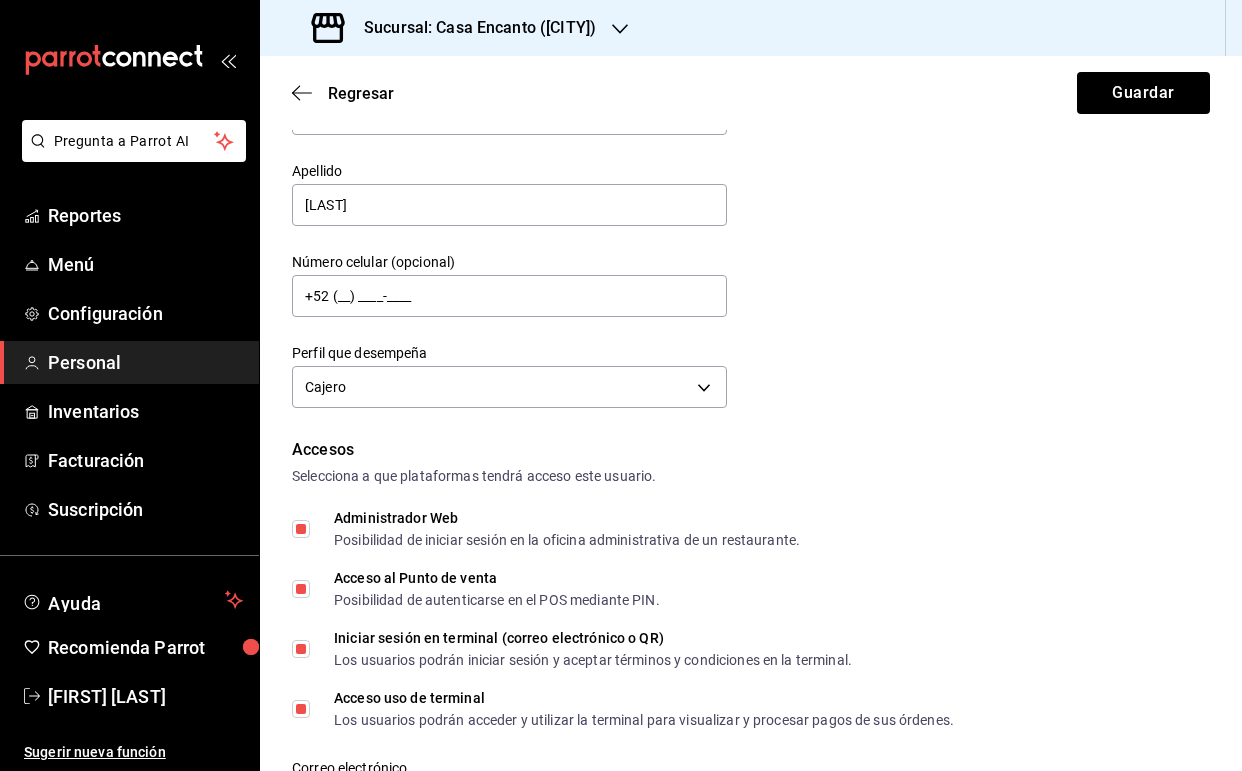 scroll, scrollTop: 938, scrollLeft: 0, axis: vertical 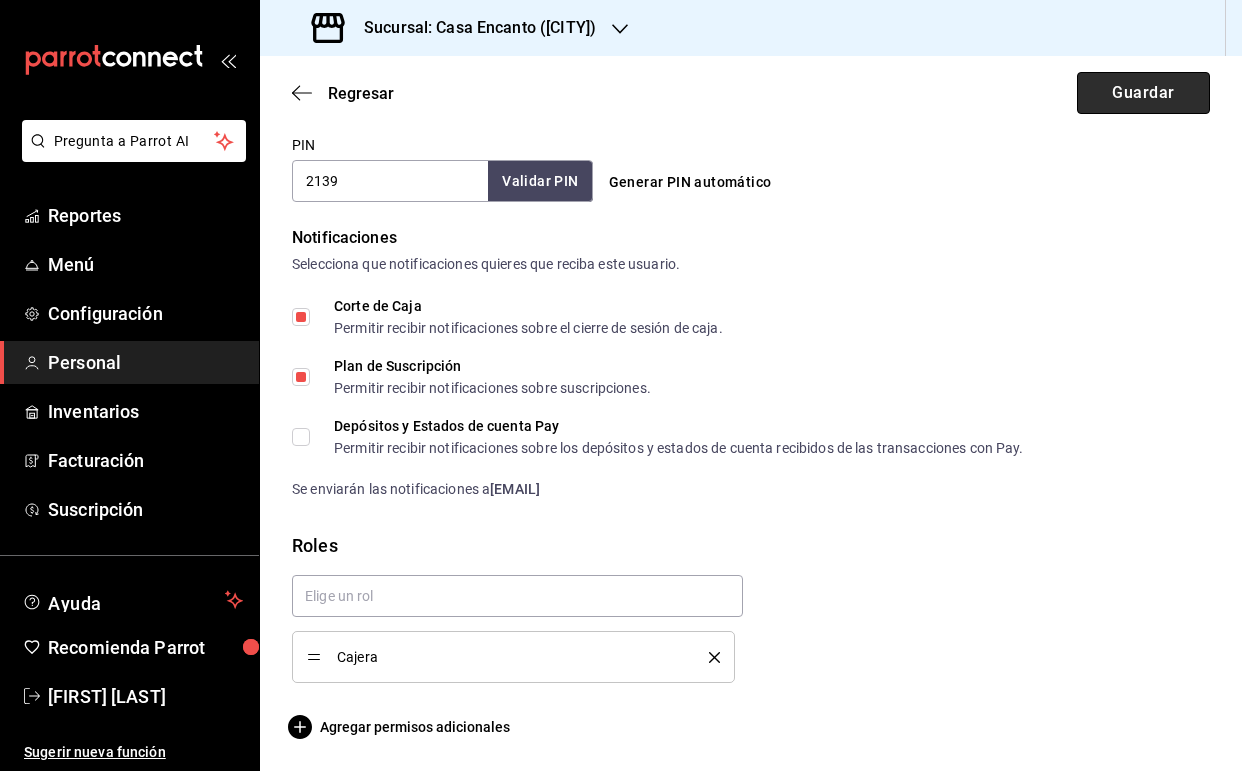 click on "Guardar" at bounding box center (1143, 93) 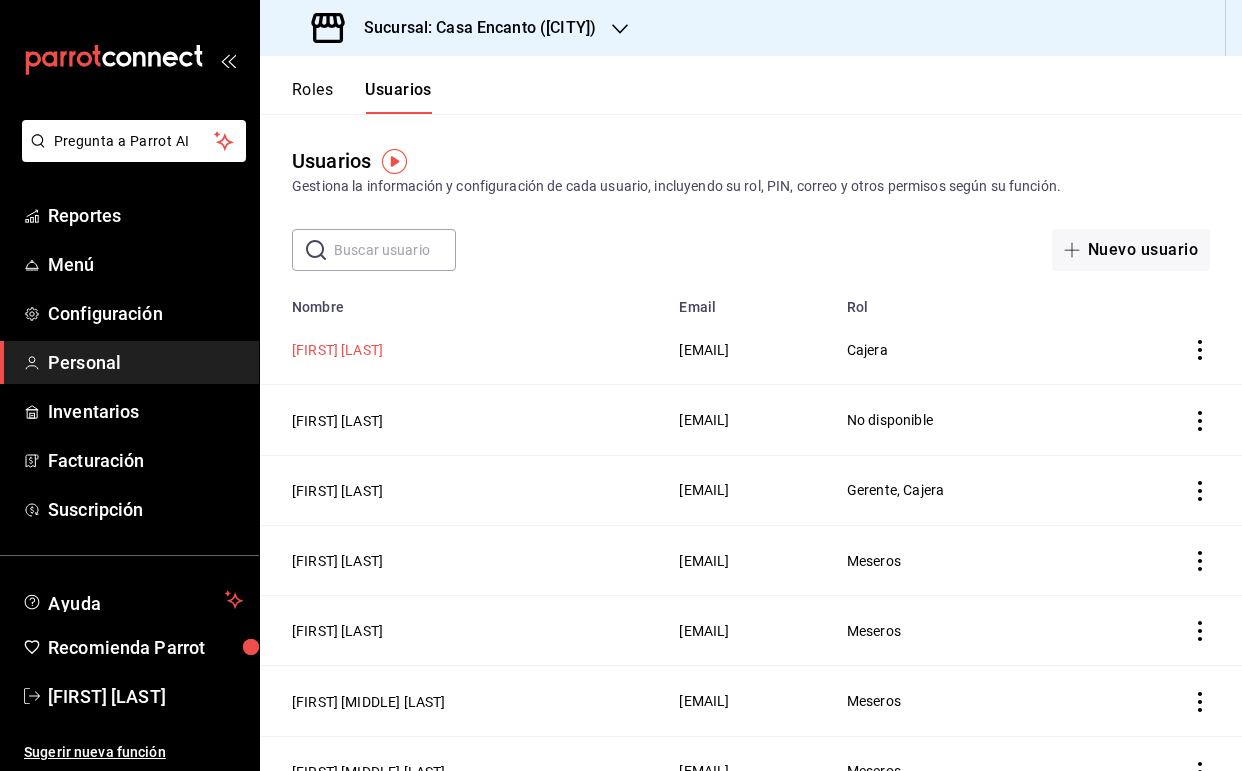 click on "[FIRST] [LAST]" at bounding box center (337, 350) 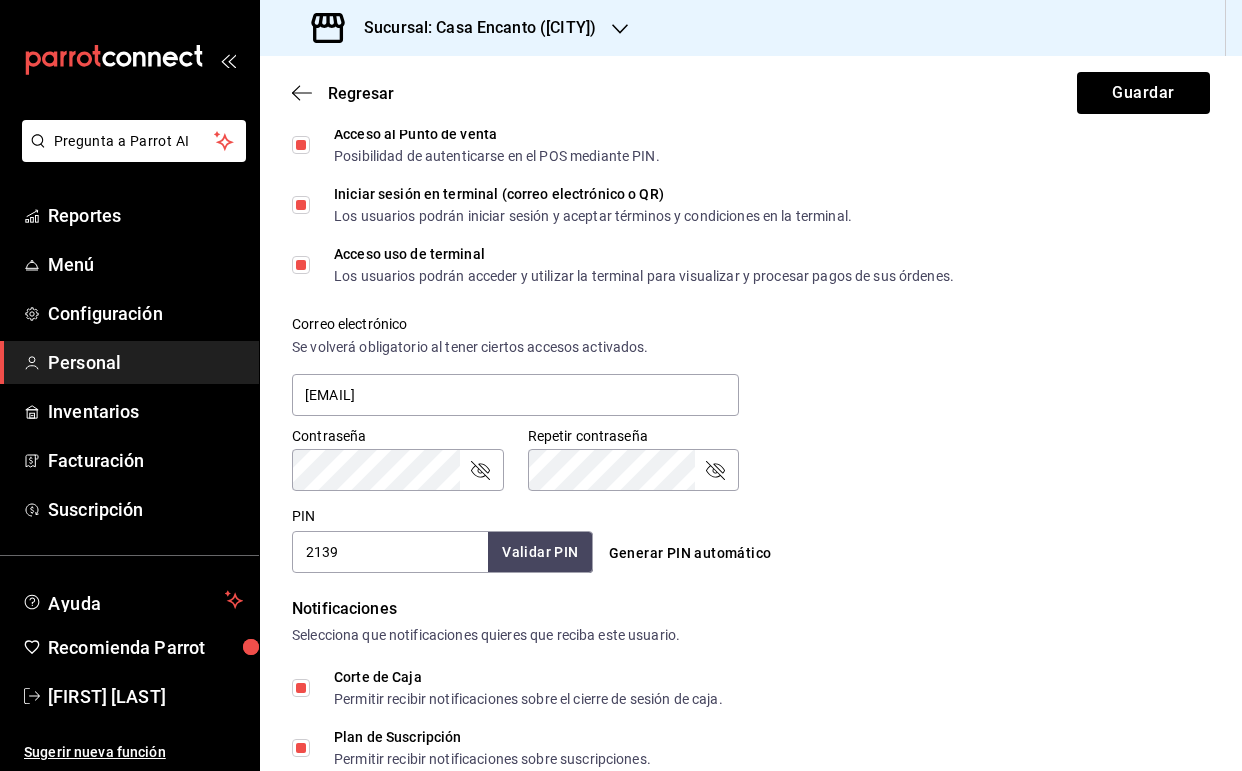 scroll, scrollTop: 592, scrollLeft: 0, axis: vertical 